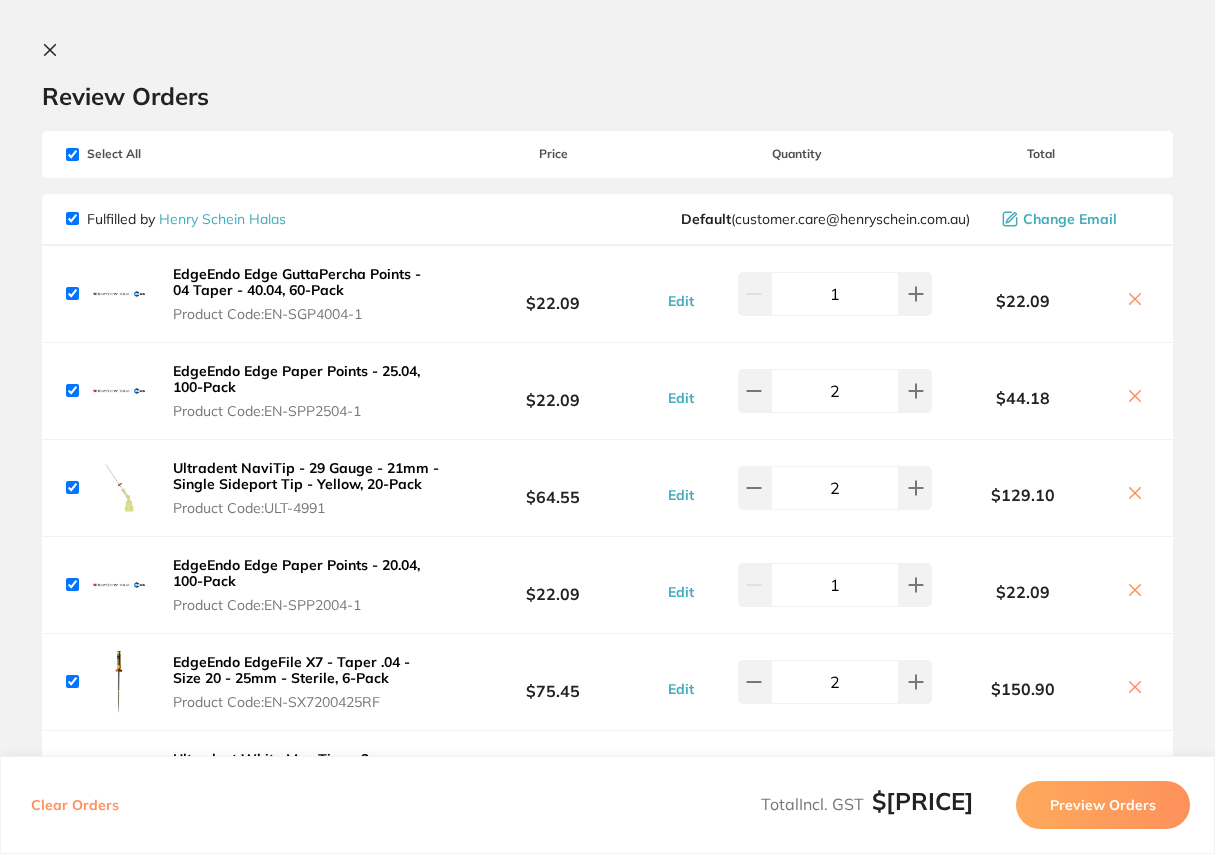 scroll, scrollTop: 0, scrollLeft: 0, axis: both 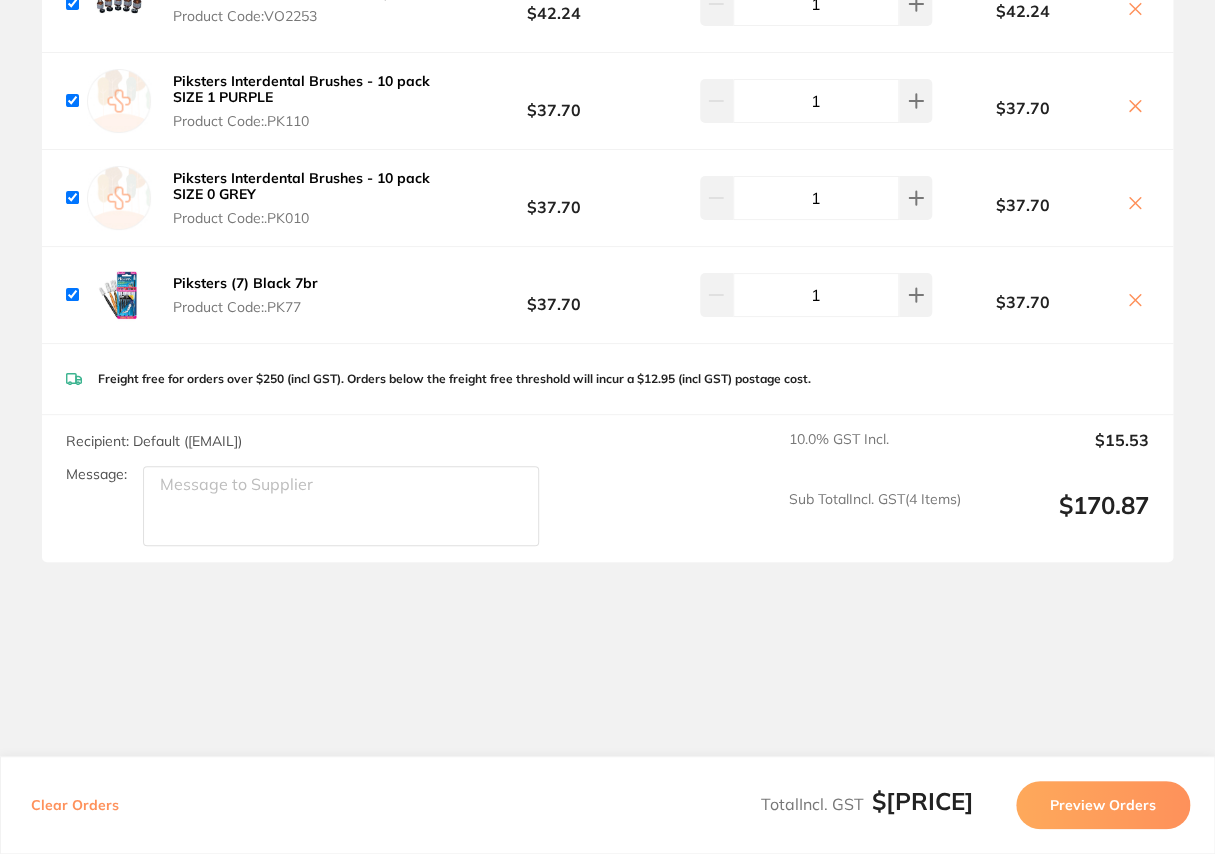 click on "Preview Orders" at bounding box center [1103, 805] 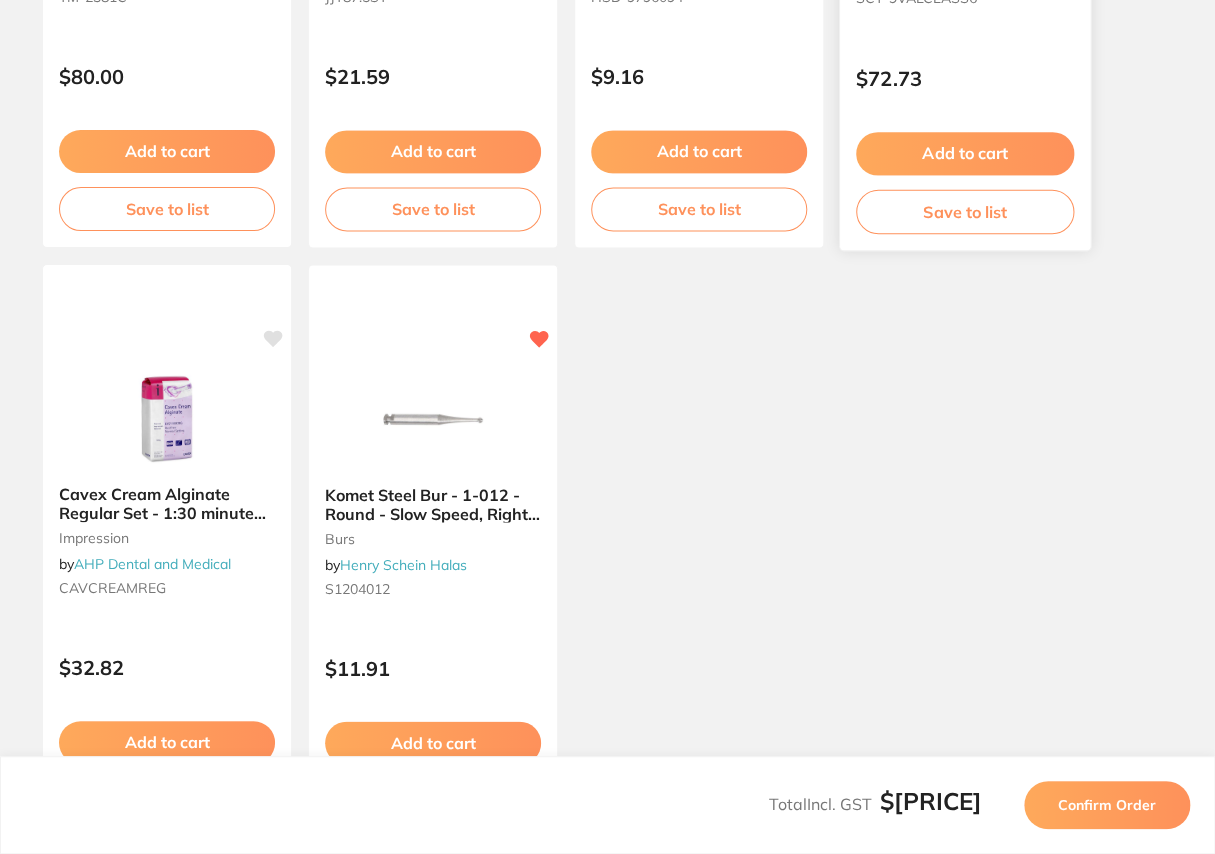 scroll, scrollTop: 1181, scrollLeft: 0, axis: vertical 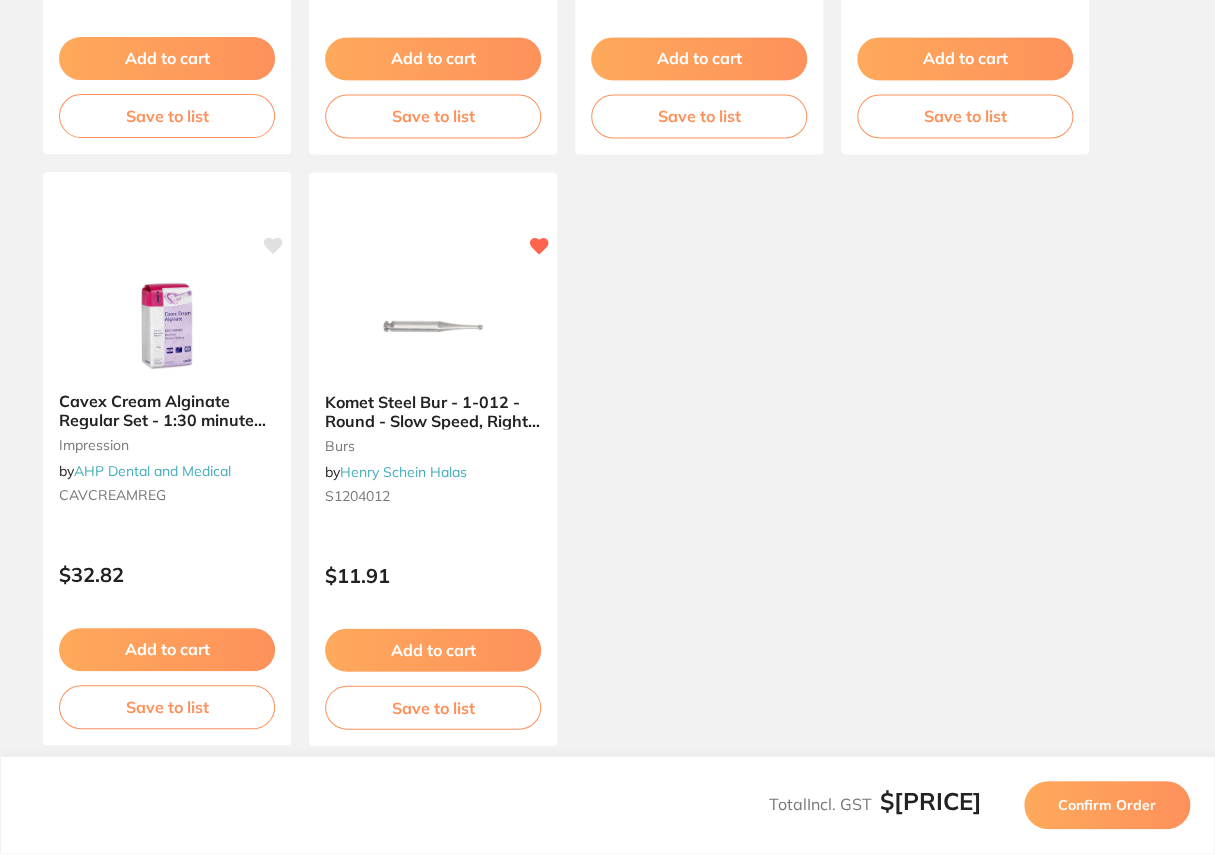 click on "Confirm Order" at bounding box center (1107, 805) 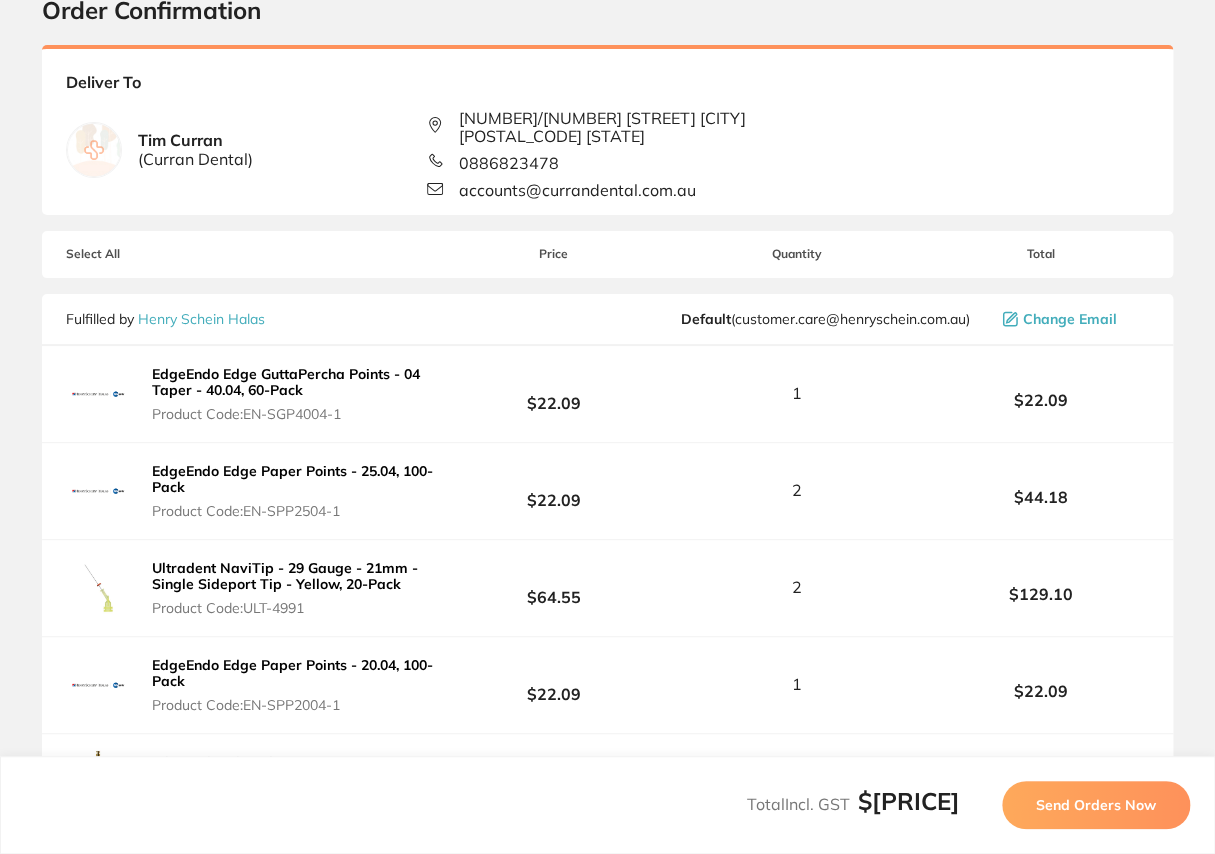 scroll, scrollTop: 0, scrollLeft: 0, axis: both 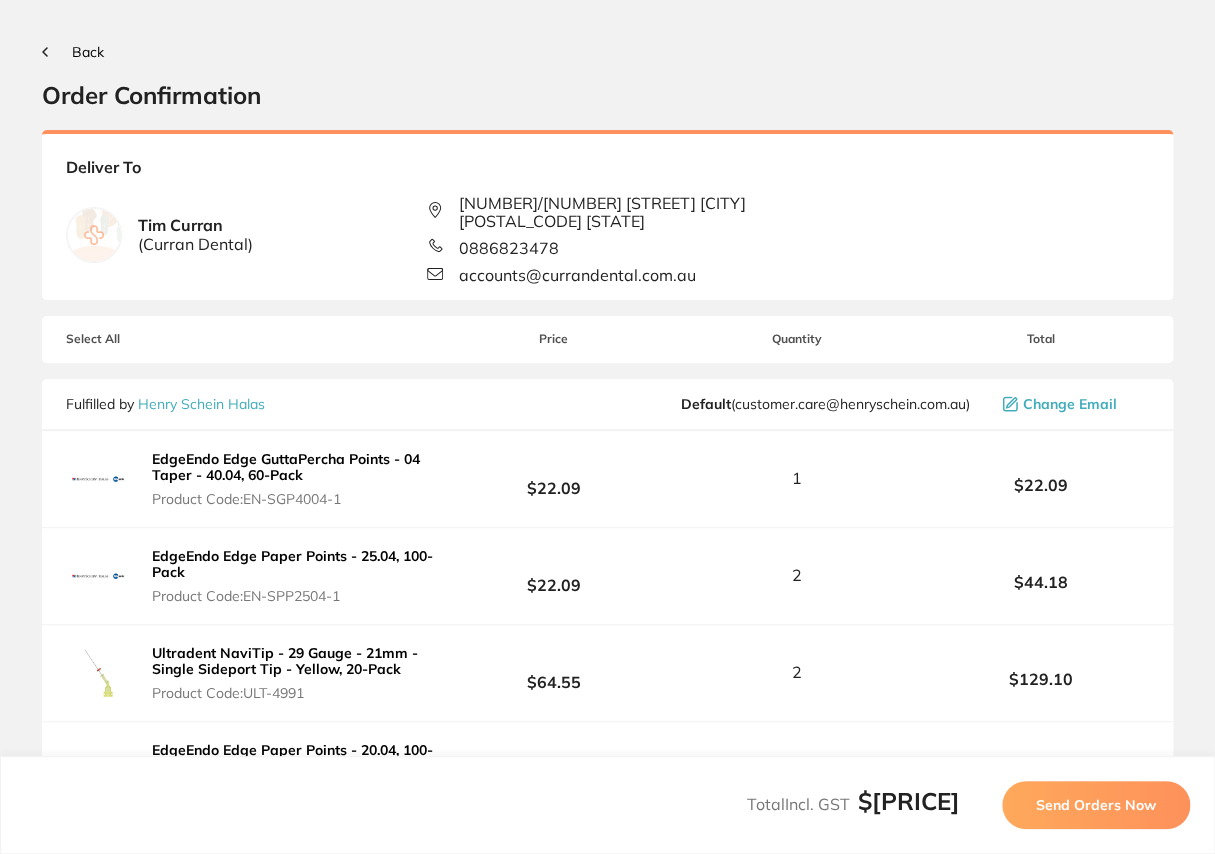 click on "Send Orders Now" at bounding box center [1096, 805] 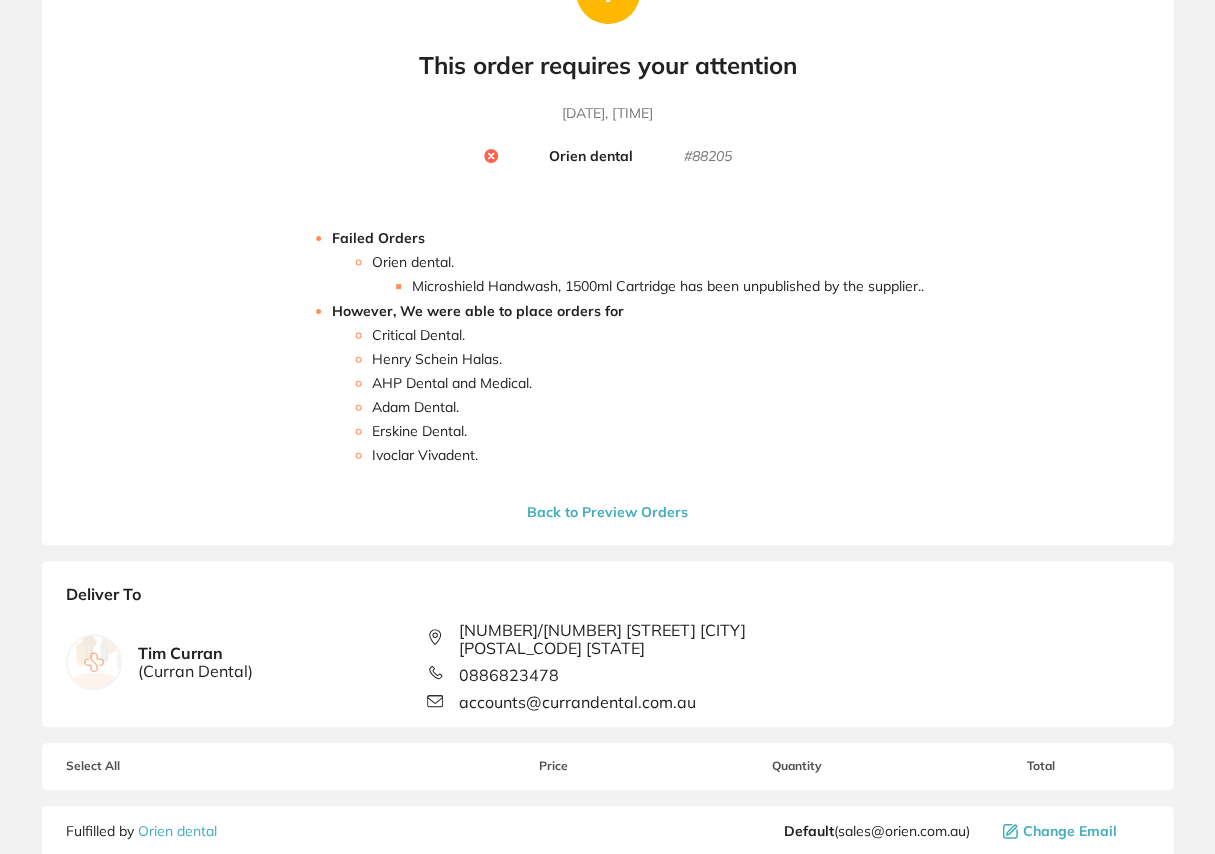 scroll, scrollTop: 0, scrollLeft: 0, axis: both 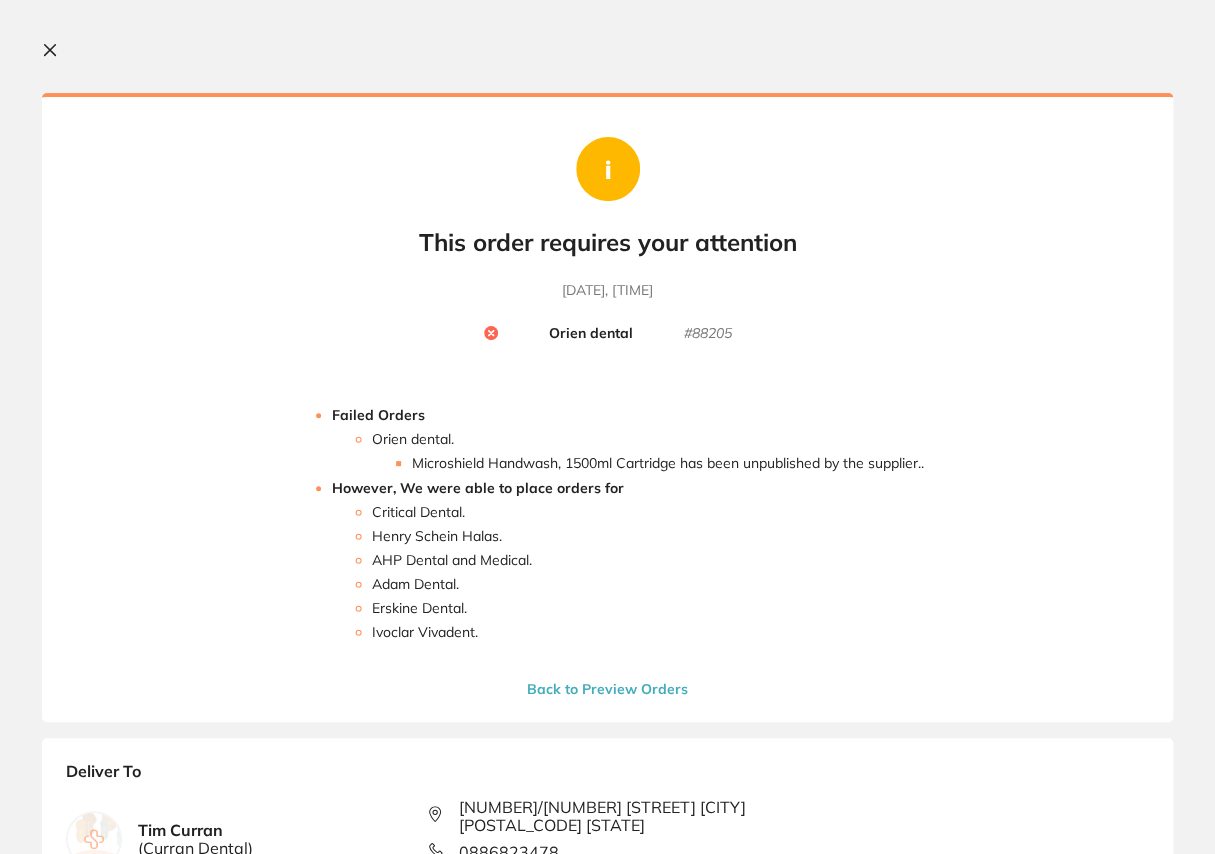 click 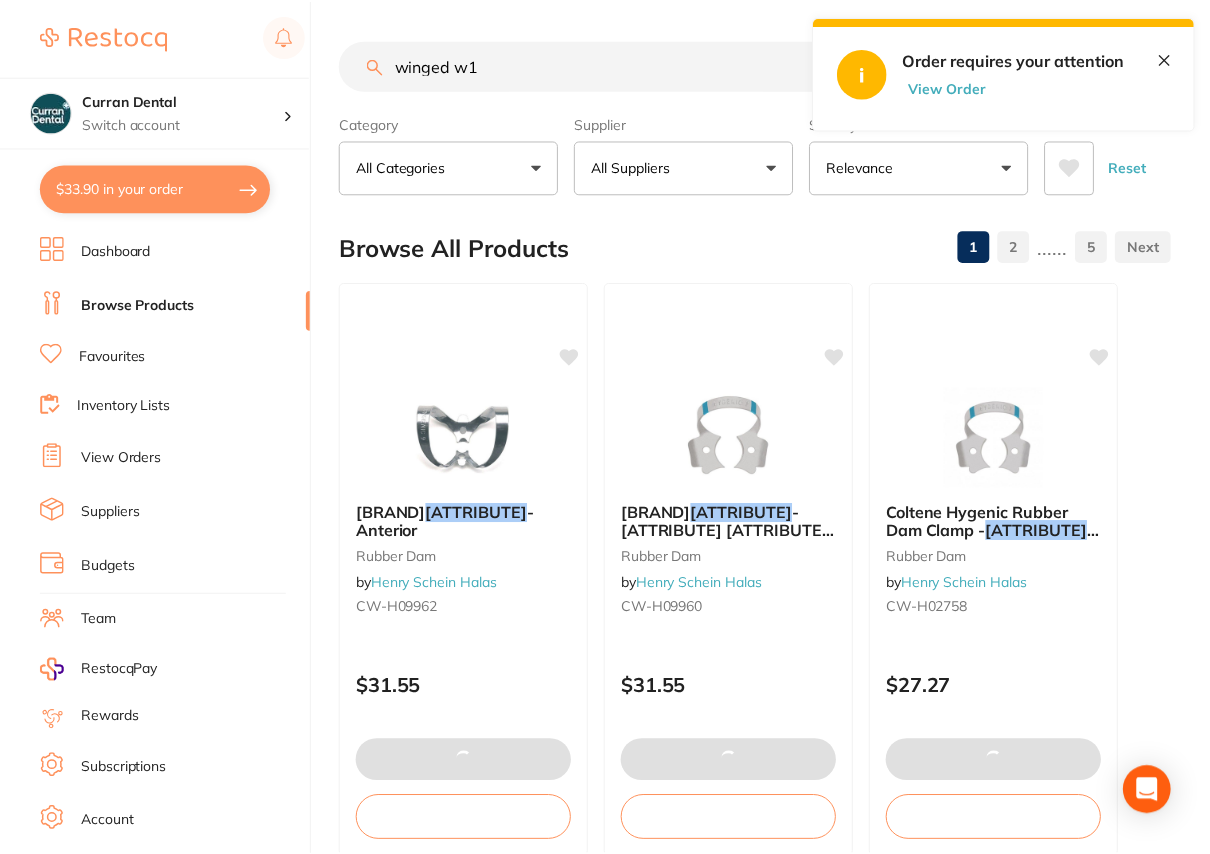 scroll, scrollTop: 1090, scrollLeft: 0, axis: vertical 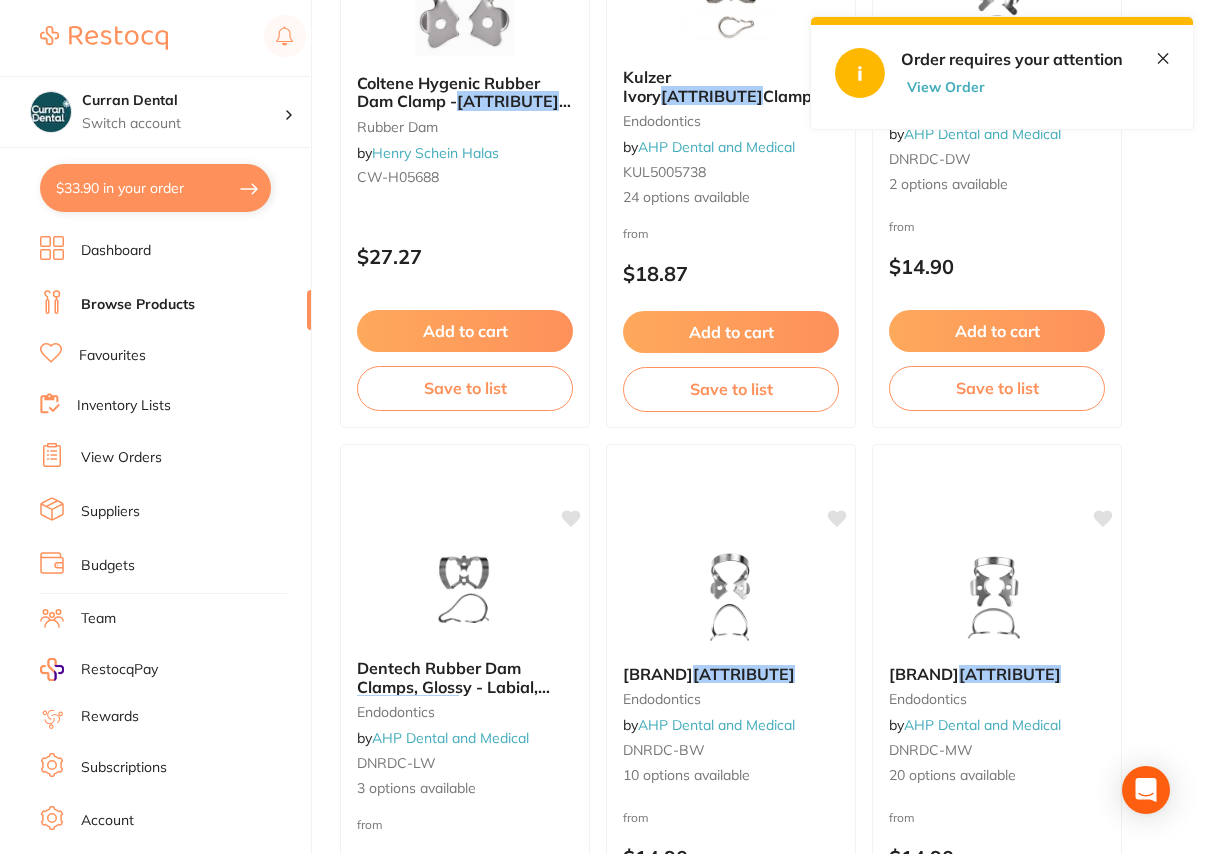 click on "$[PRICE]   in your order" at bounding box center [155, 188] 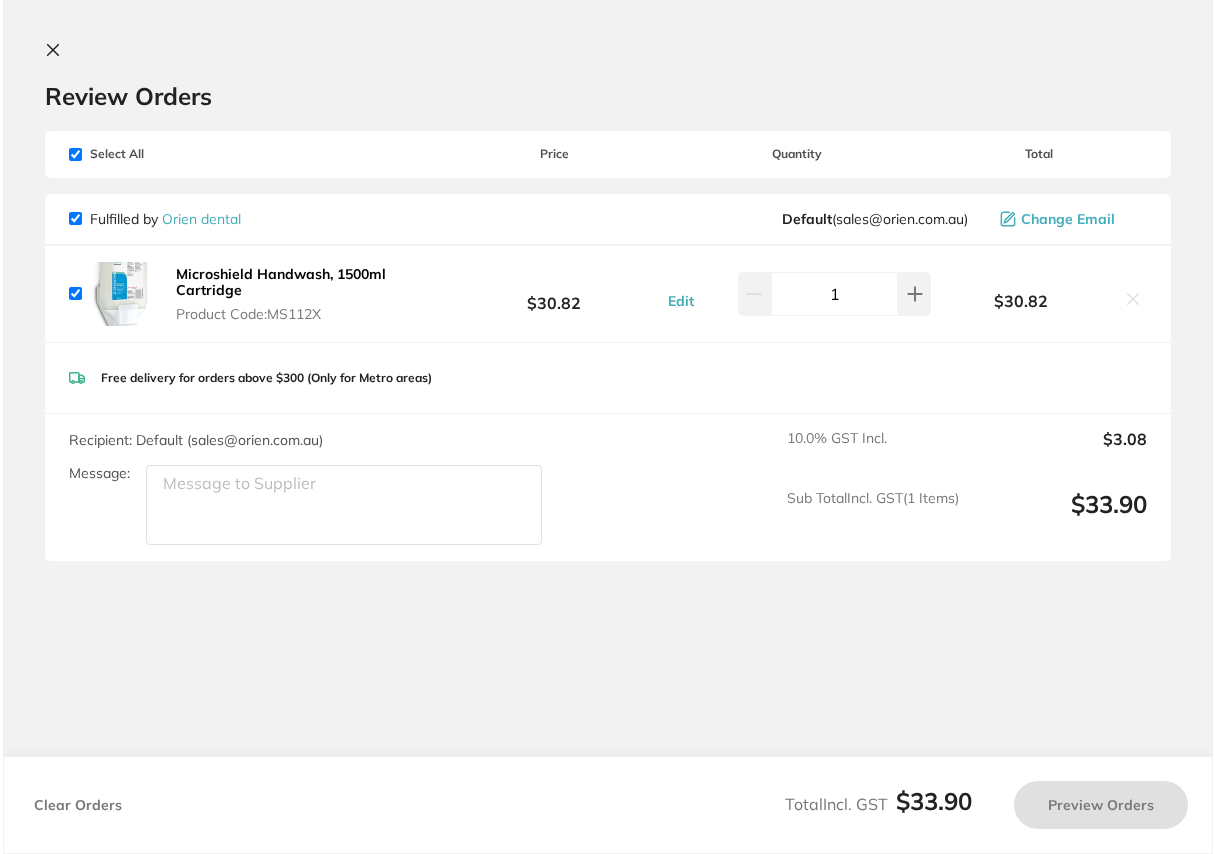 scroll, scrollTop: 0, scrollLeft: 0, axis: both 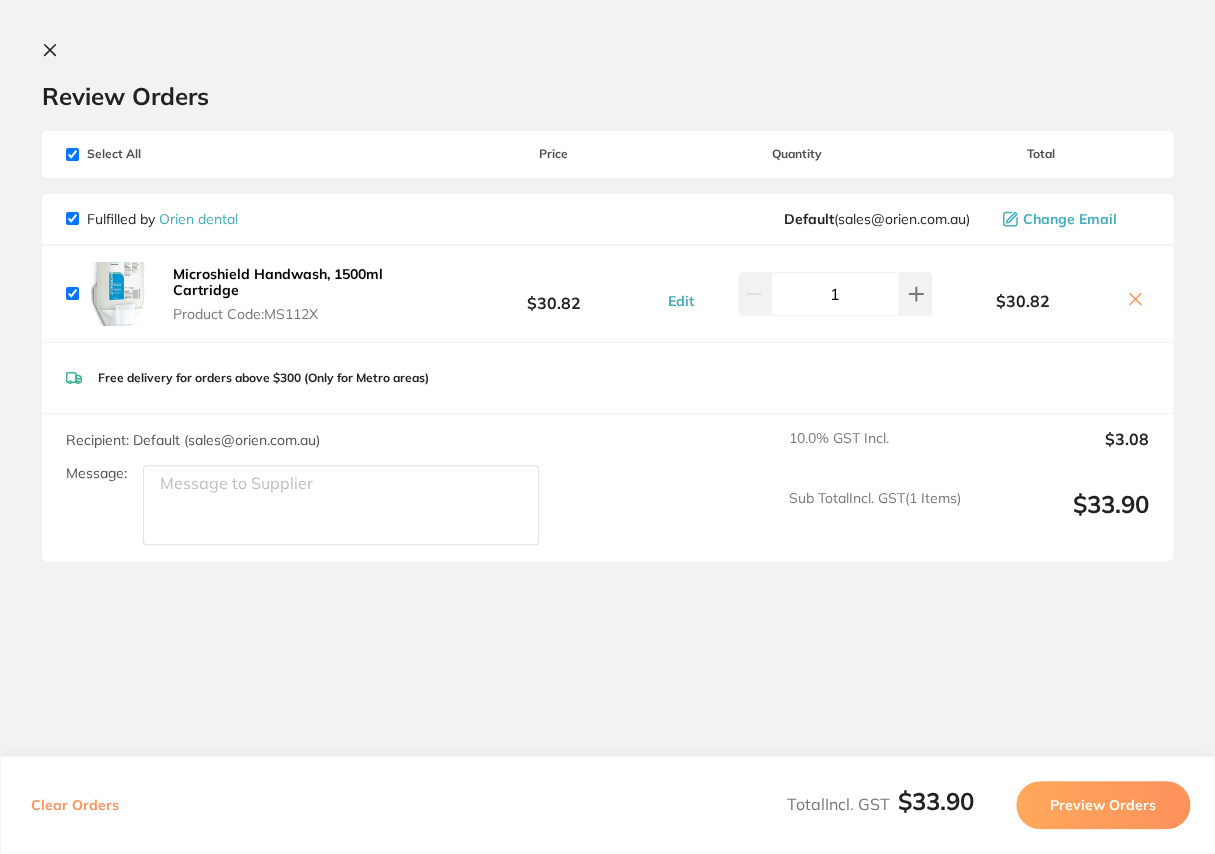 click 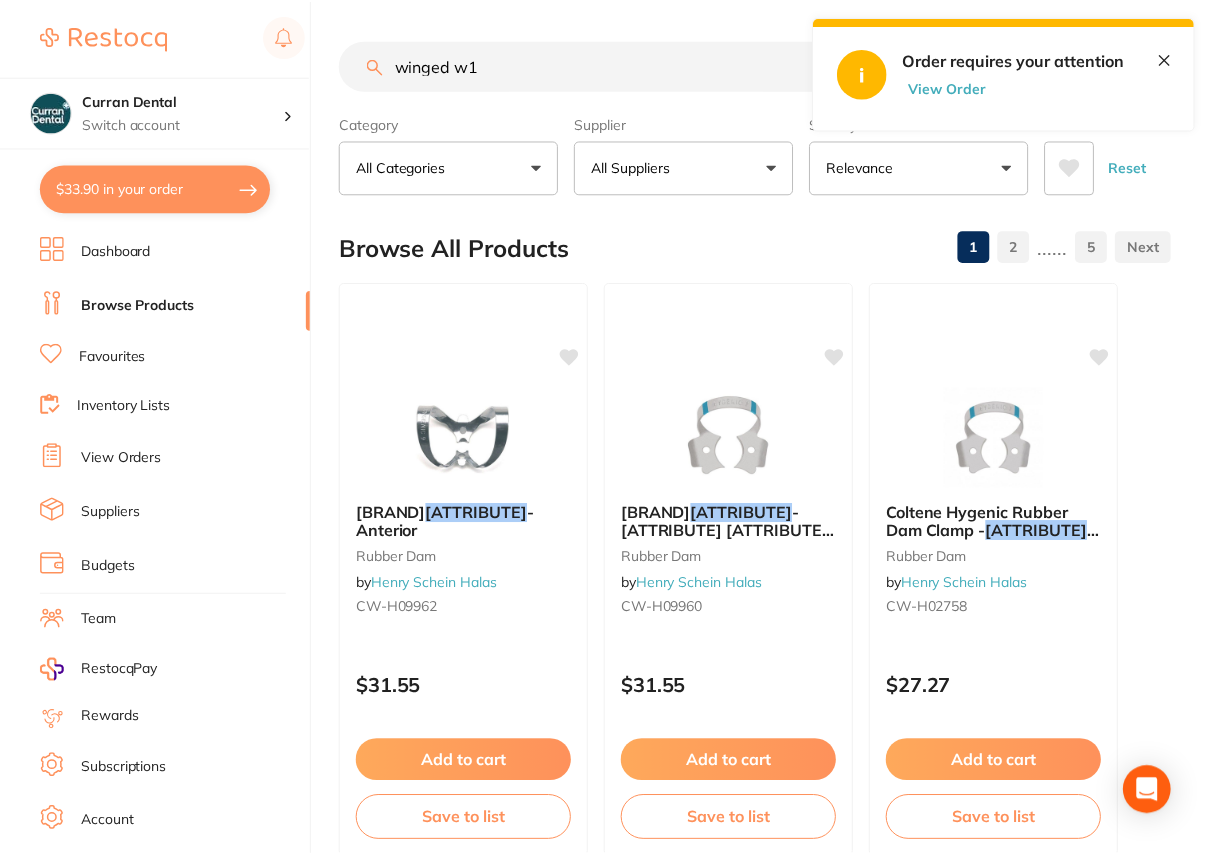 scroll, scrollTop: 1090, scrollLeft: 0, axis: vertical 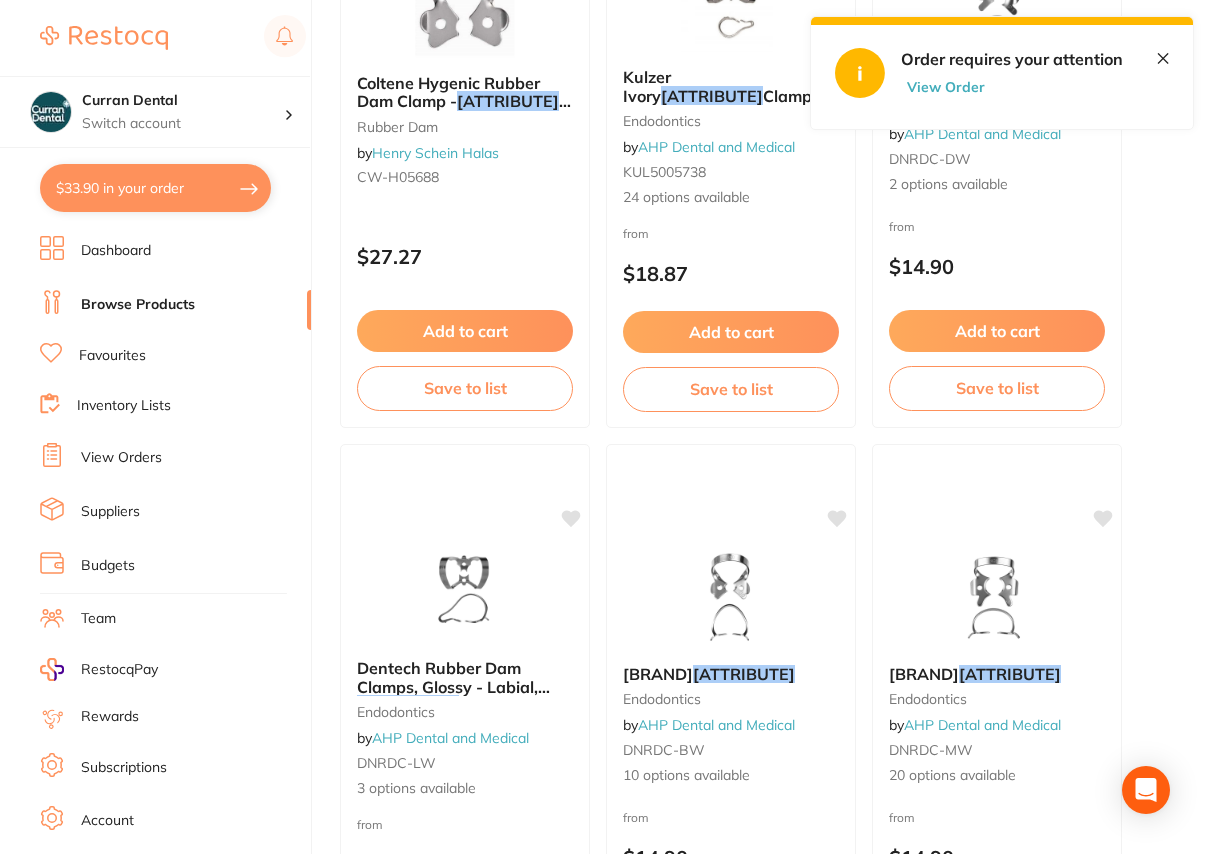 click on "Suppliers" at bounding box center (110, 512) 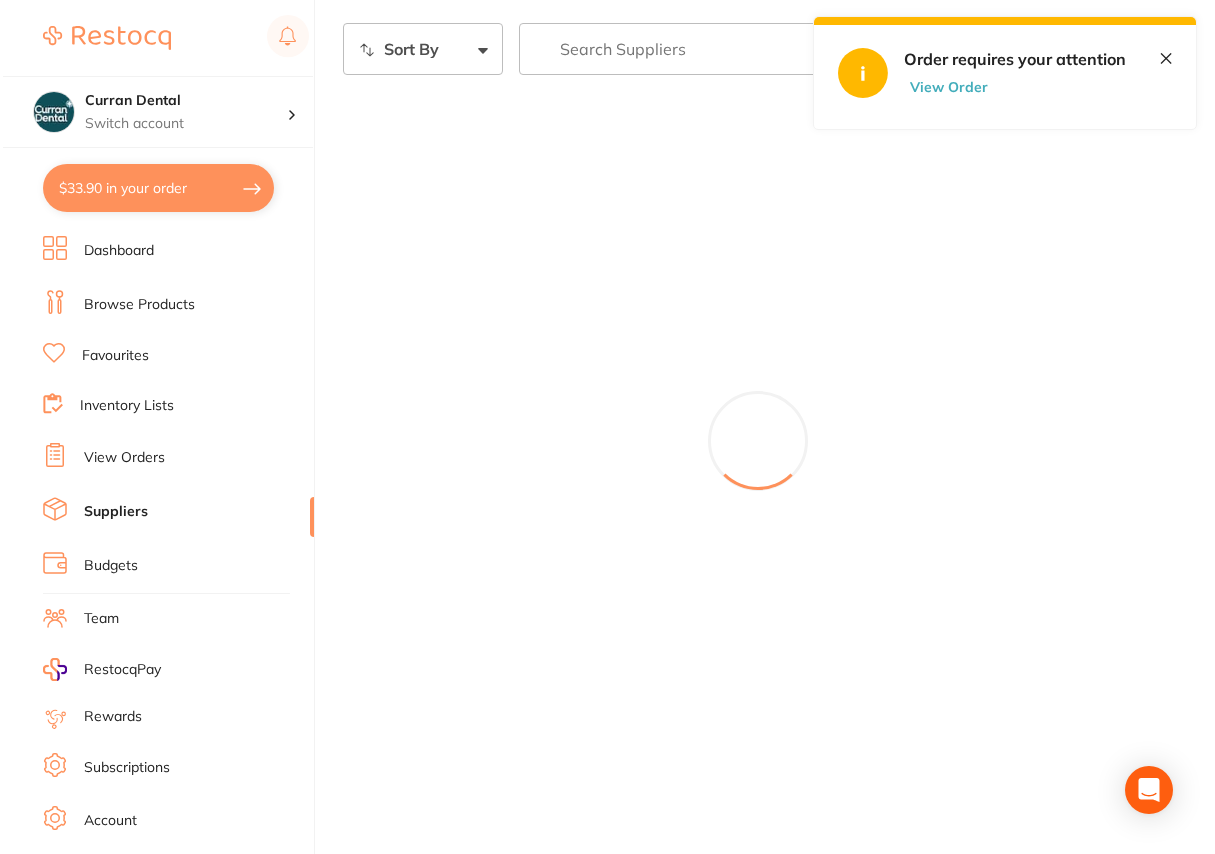 scroll, scrollTop: 0, scrollLeft: 0, axis: both 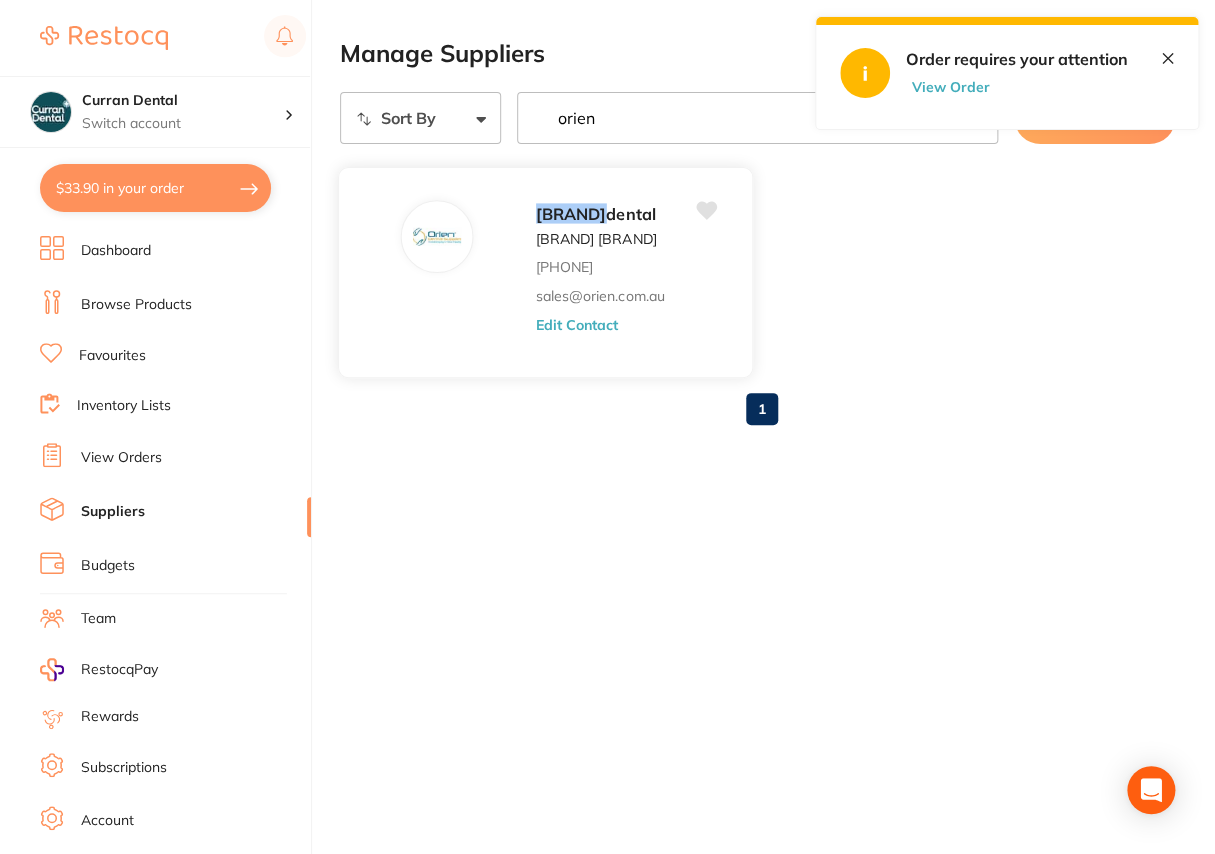 type on "orien" 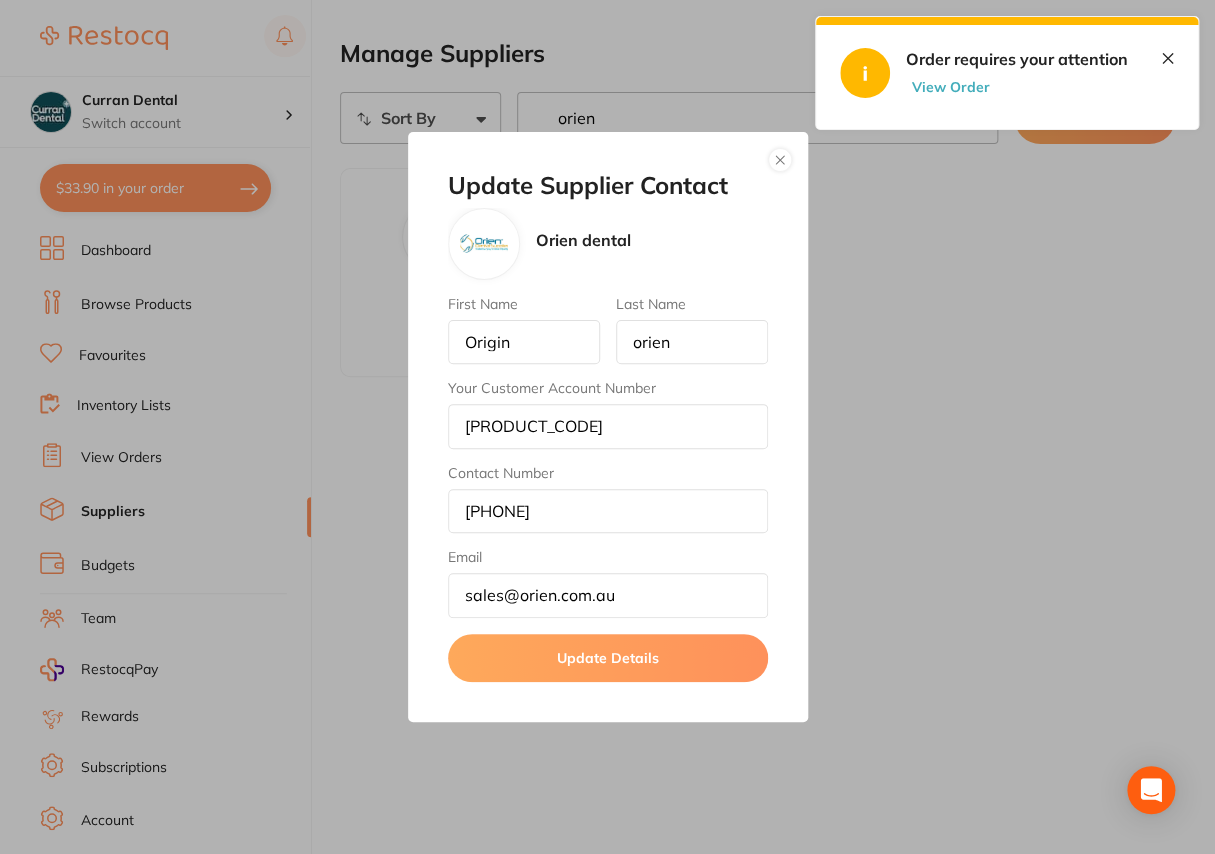 click at bounding box center [780, 160] 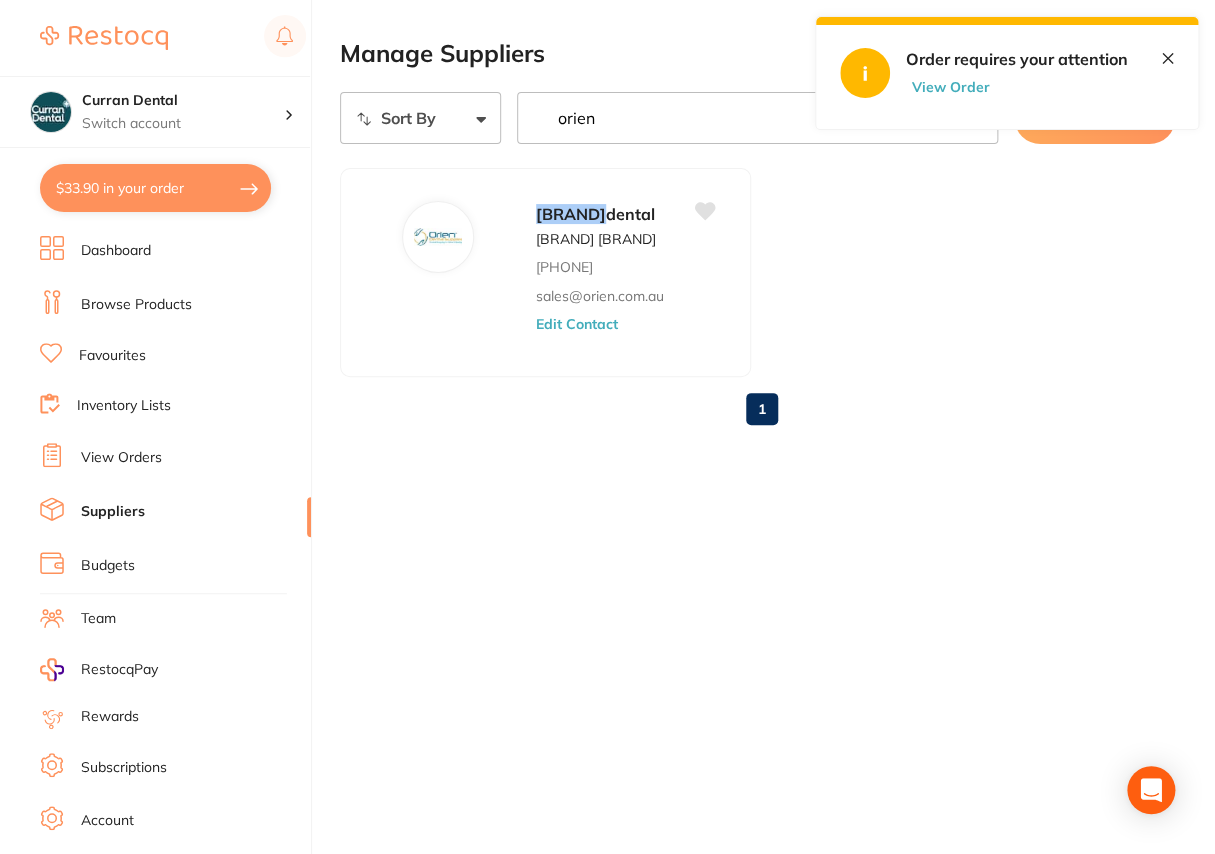 click on "$[PRICE]   in your order" at bounding box center (155, 188) 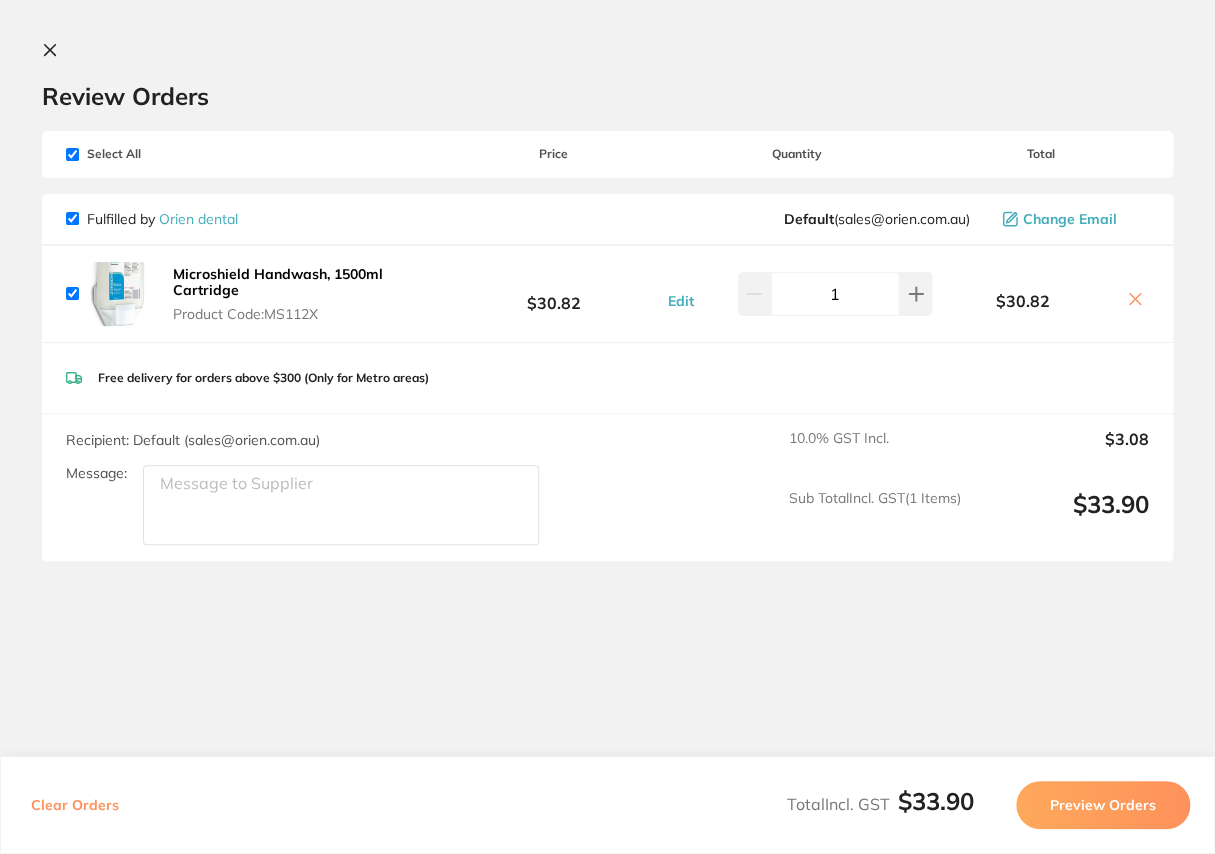scroll, scrollTop: 5, scrollLeft: 0, axis: vertical 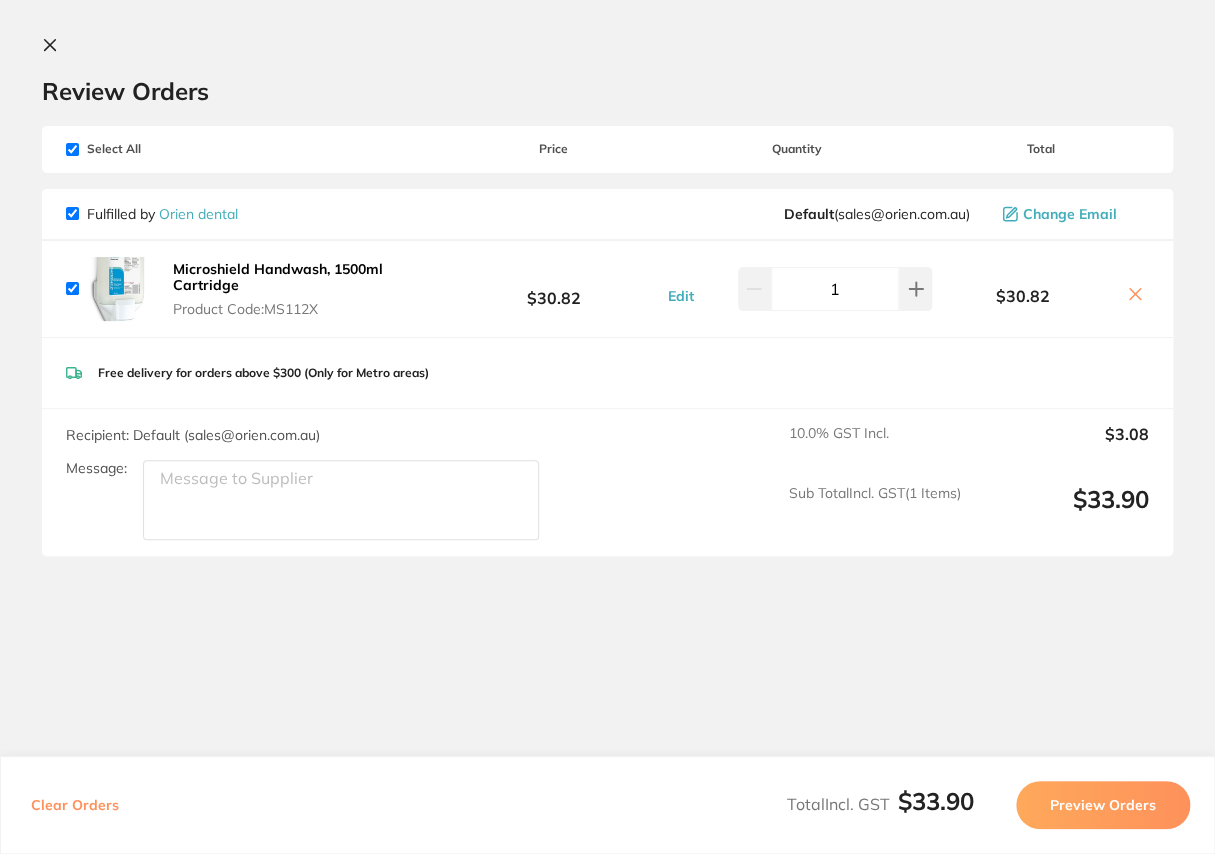 click on "Preview Orders" at bounding box center [1103, 805] 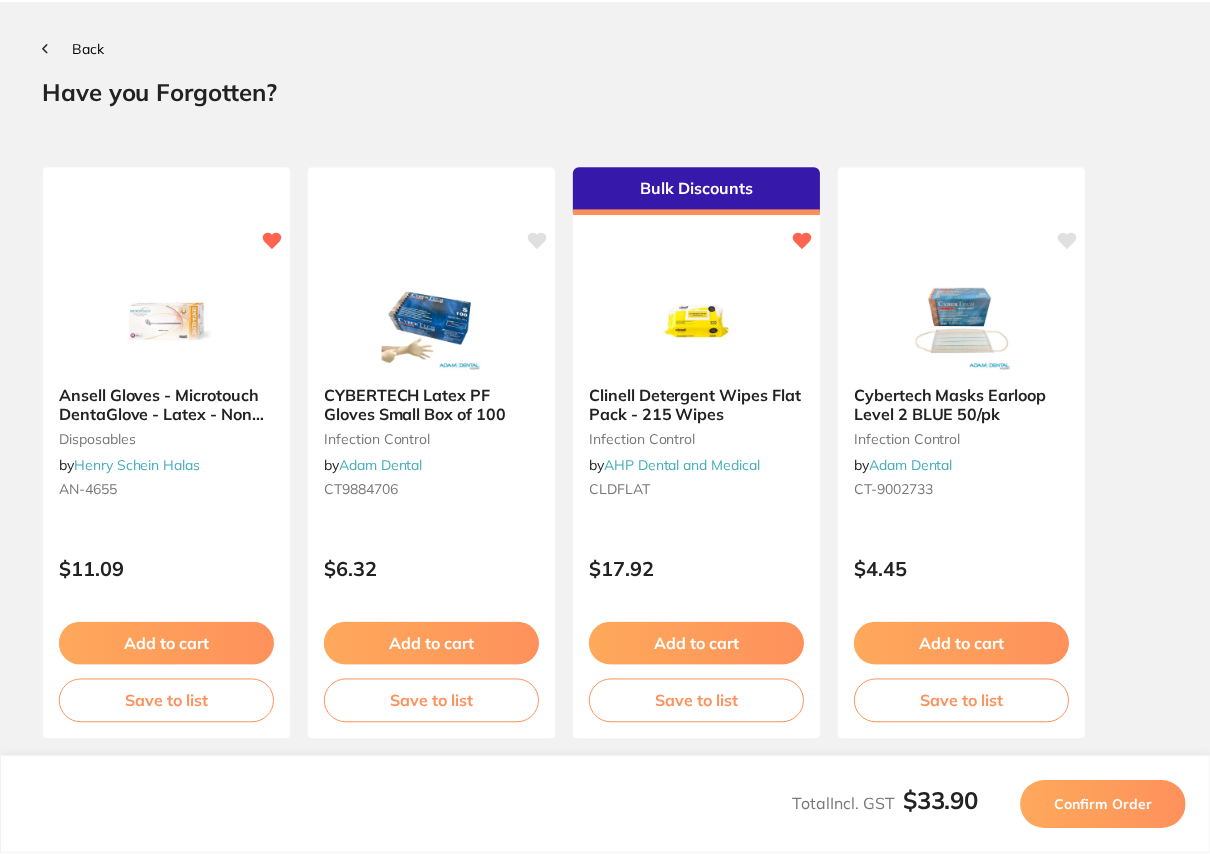 scroll, scrollTop: 0, scrollLeft: 0, axis: both 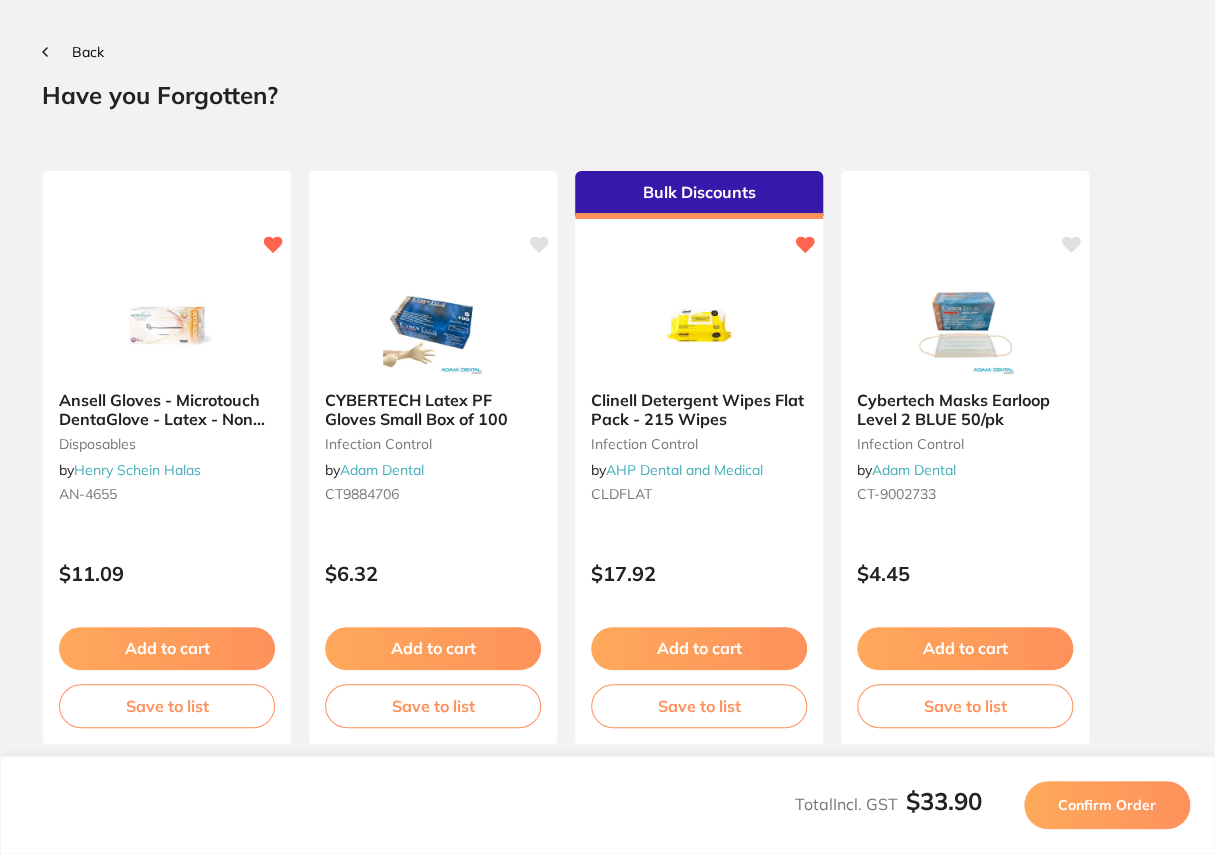 click on "Confirm Order" at bounding box center [1107, 805] 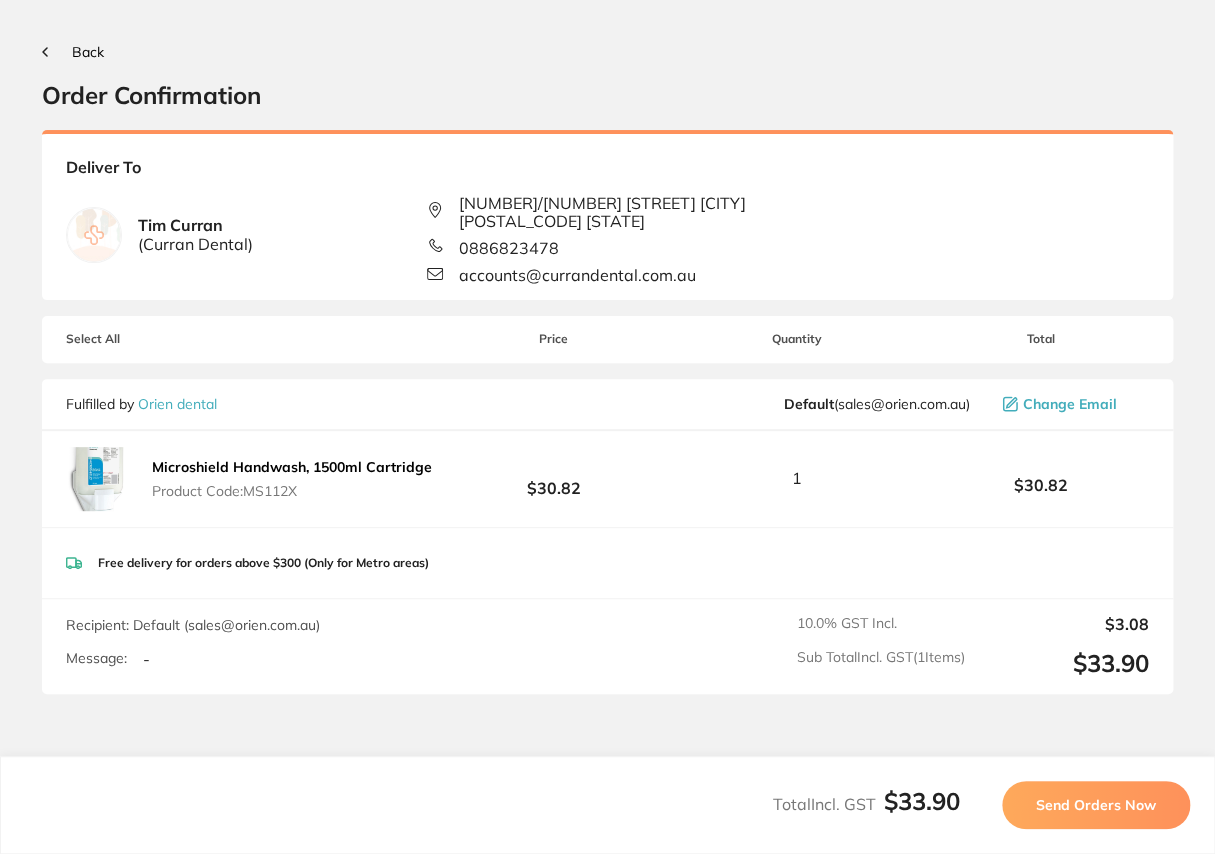 click on "Send Orders Now" at bounding box center [1096, 805] 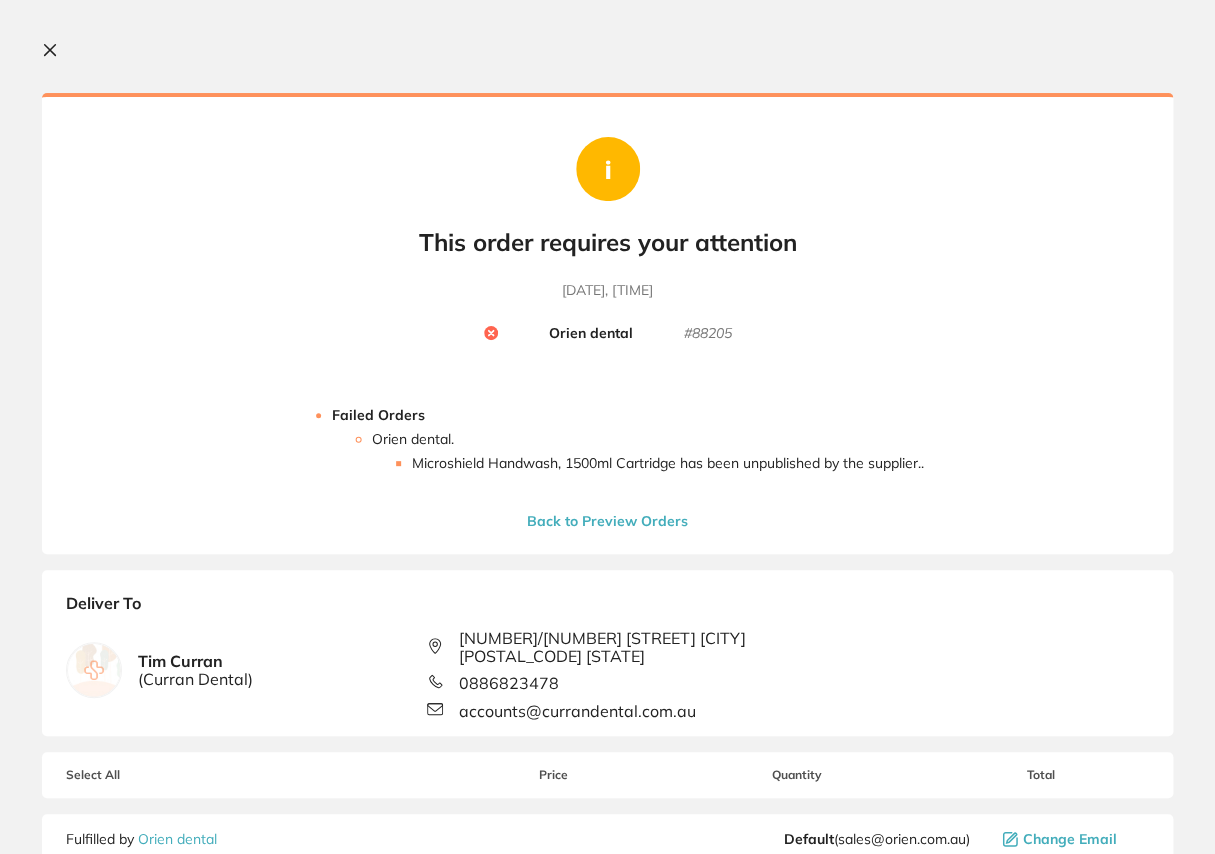 click on "Back to Preview Orders" at bounding box center (607, 521) 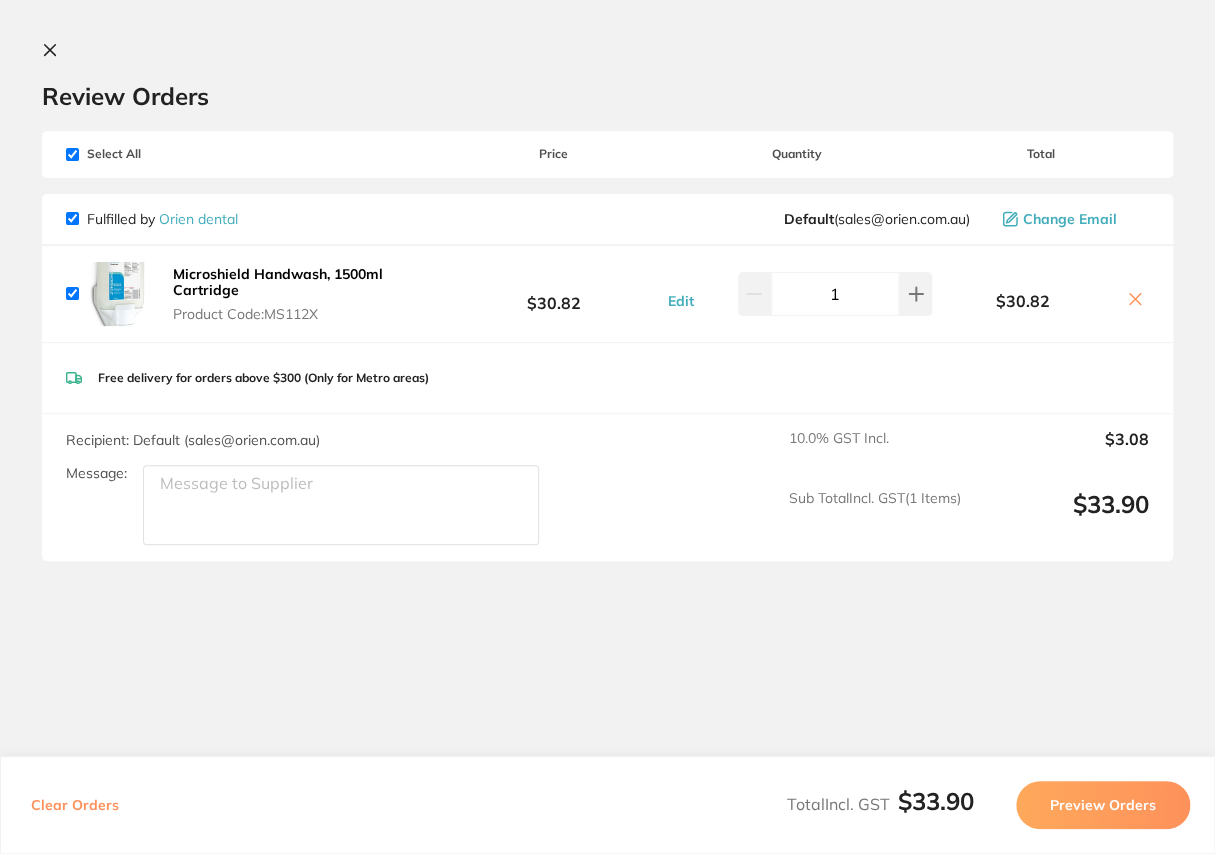 click on "Microshield Handwash, 1500ml Cartridge" at bounding box center [278, 282] 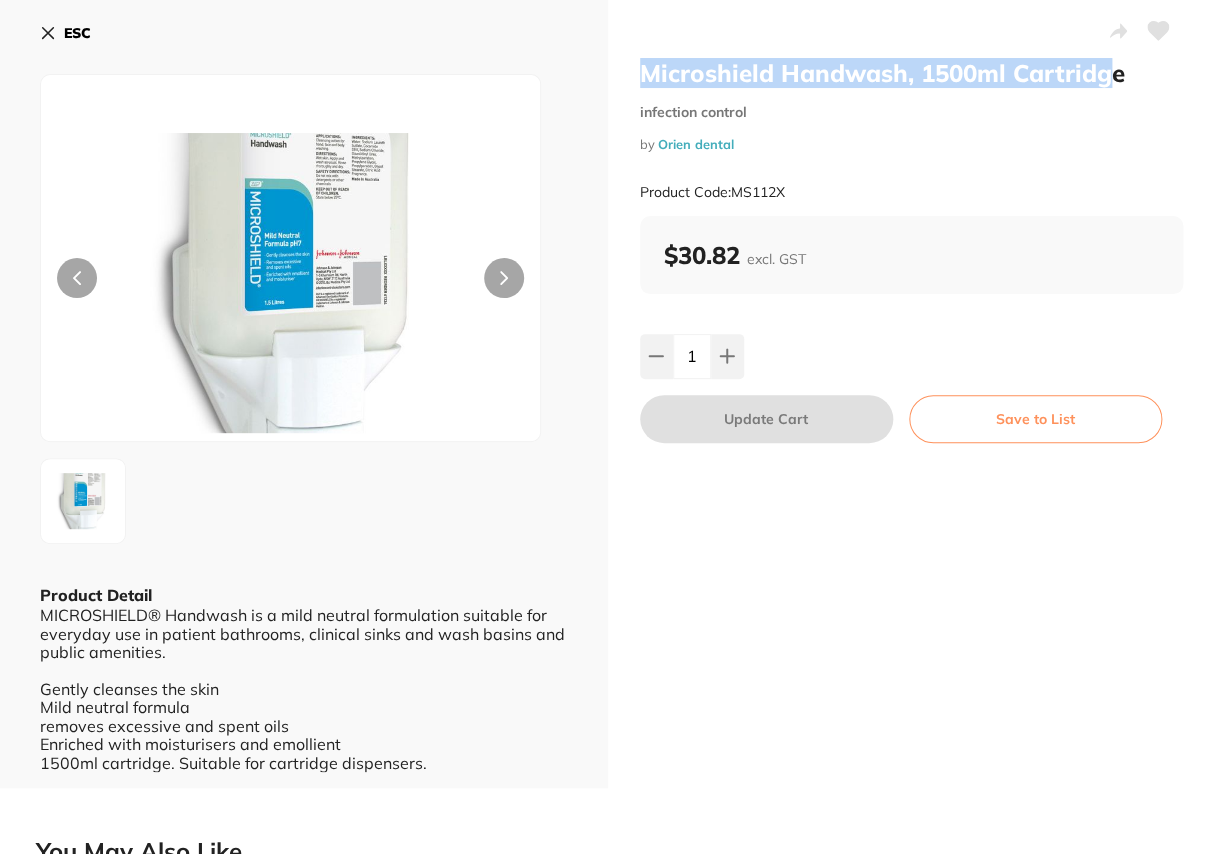 drag, startPoint x: 1110, startPoint y: 67, endPoint x: 633, endPoint y: 68, distance: 477.00104 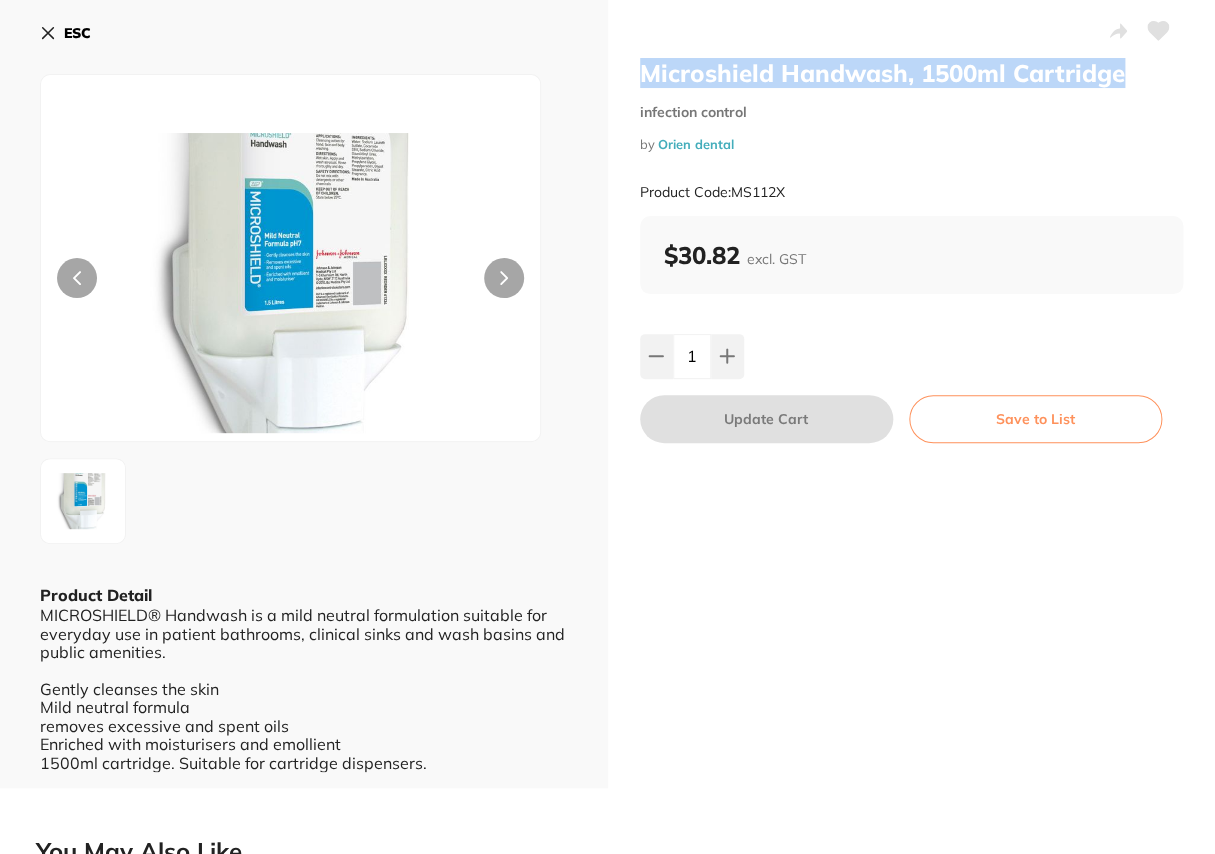 drag, startPoint x: 1123, startPoint y: 69, endPoint x: 637, endPoint y: 74, distance: 486.02573 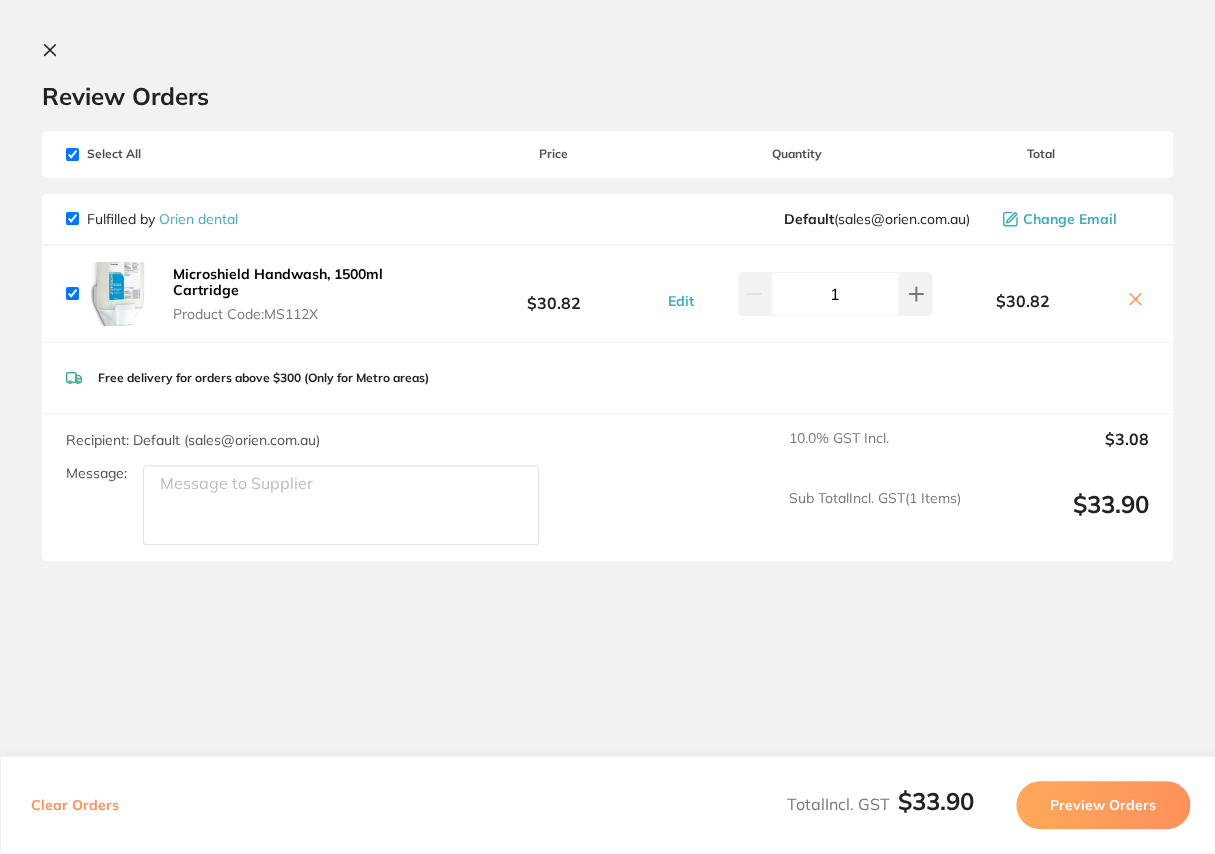 click 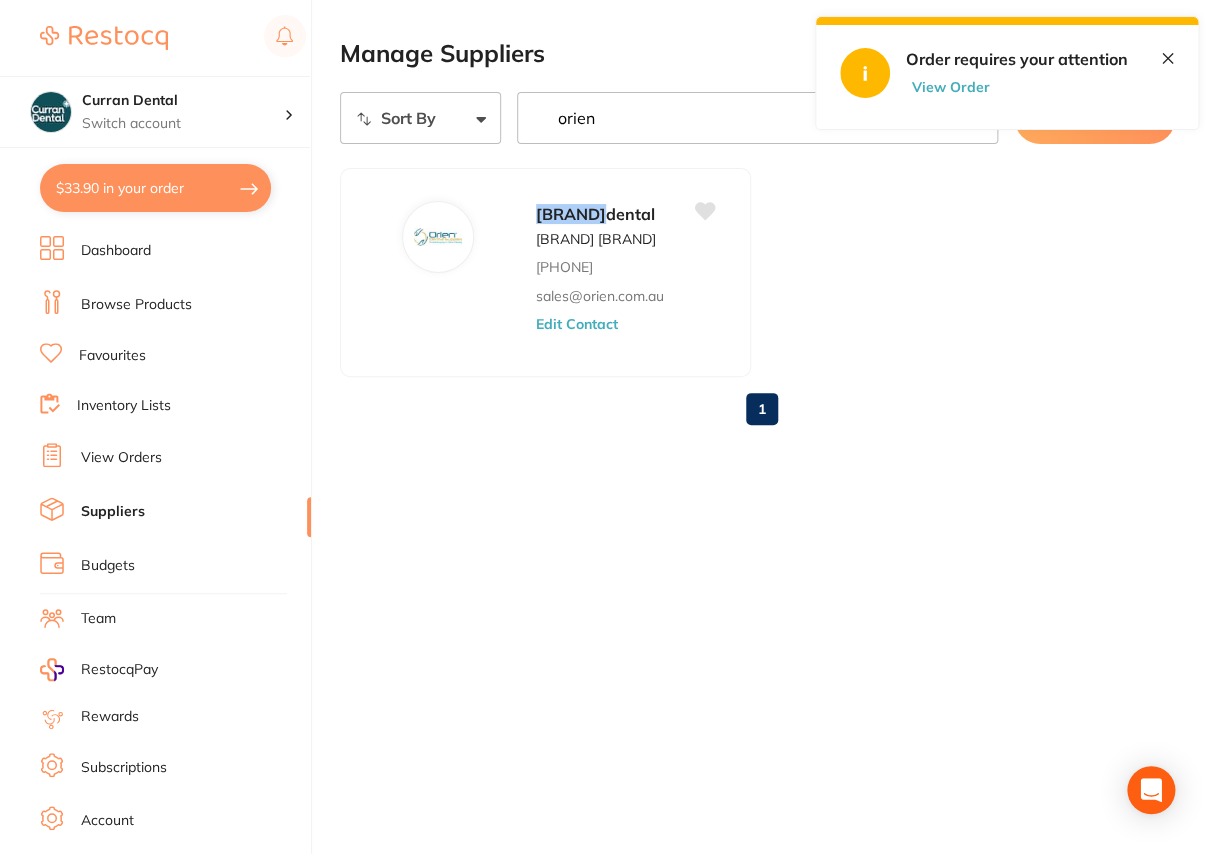 click on "Browse Products" at bounding box center [136, 305] 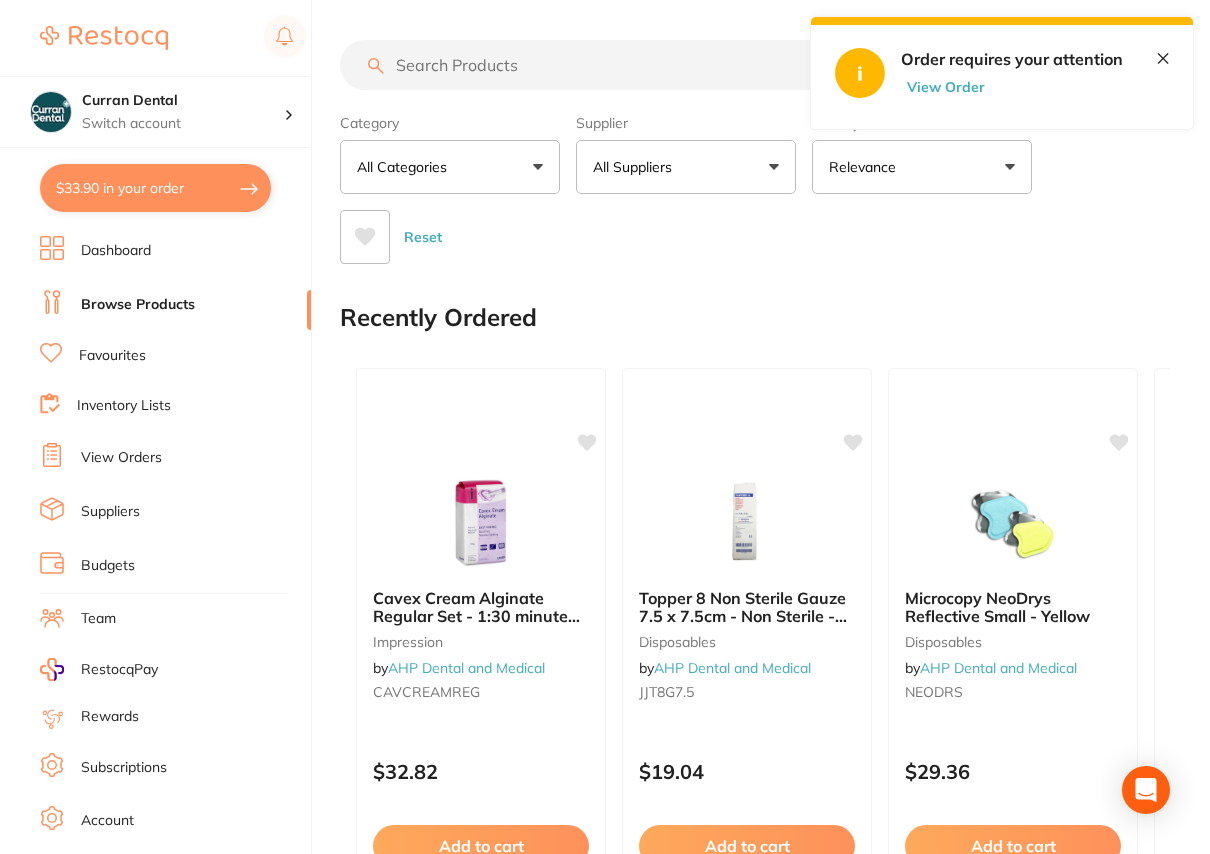 drag, startPoint x: 459, startPoint y: 59, endPoint x: 430, endPoint y: 64, distance: 29.427877 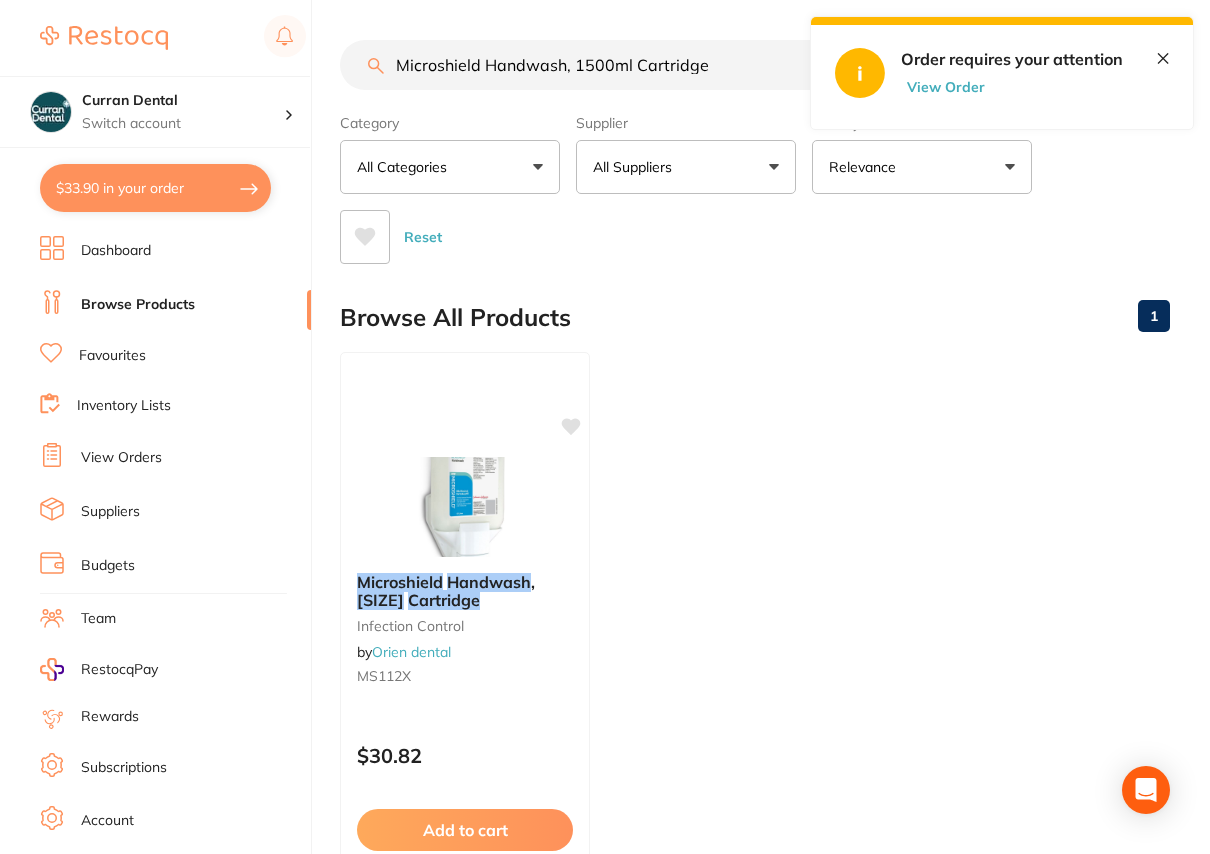 drag, startPoint x: 715, startPoint y: 60, endPoint x: 572, endPoint y: 62, distance: 143.01399 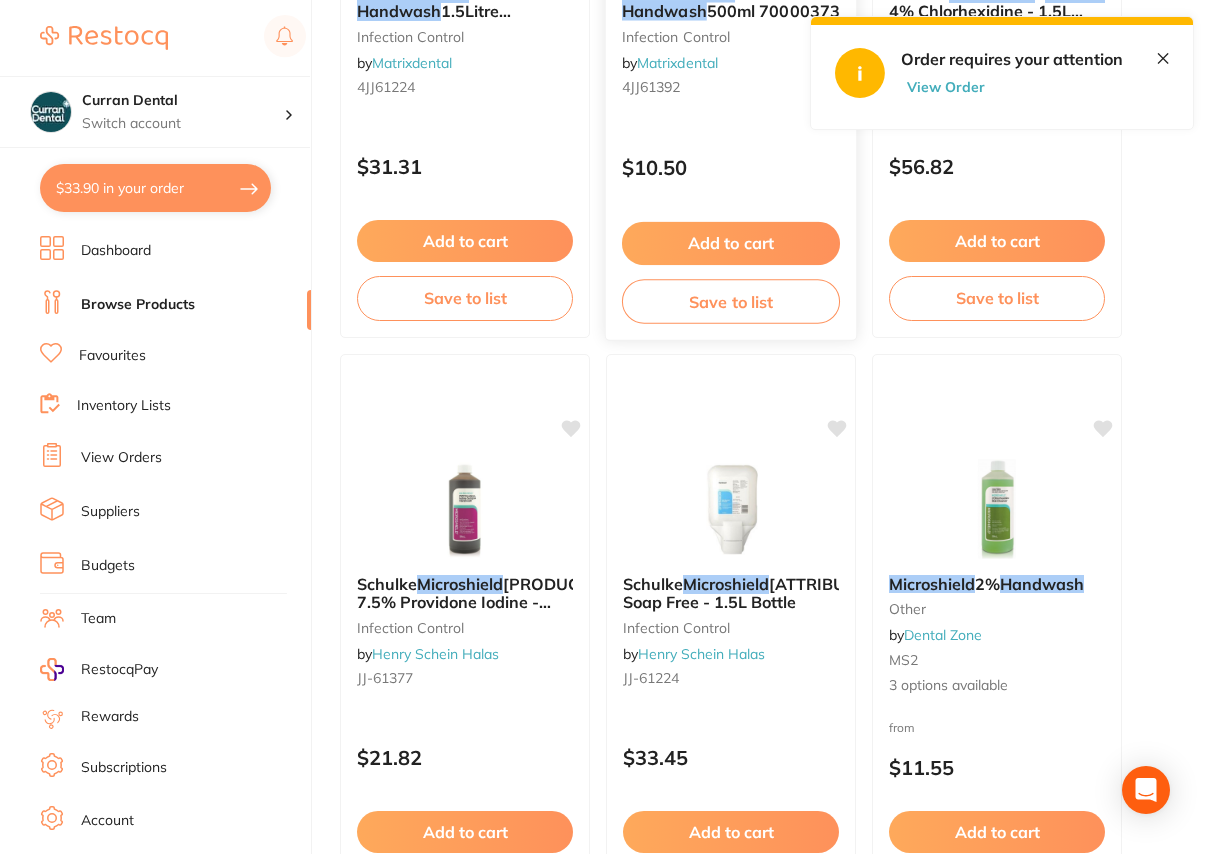 scroll, scrollTop: 3545, scrollLeft: 0, axis: vertical 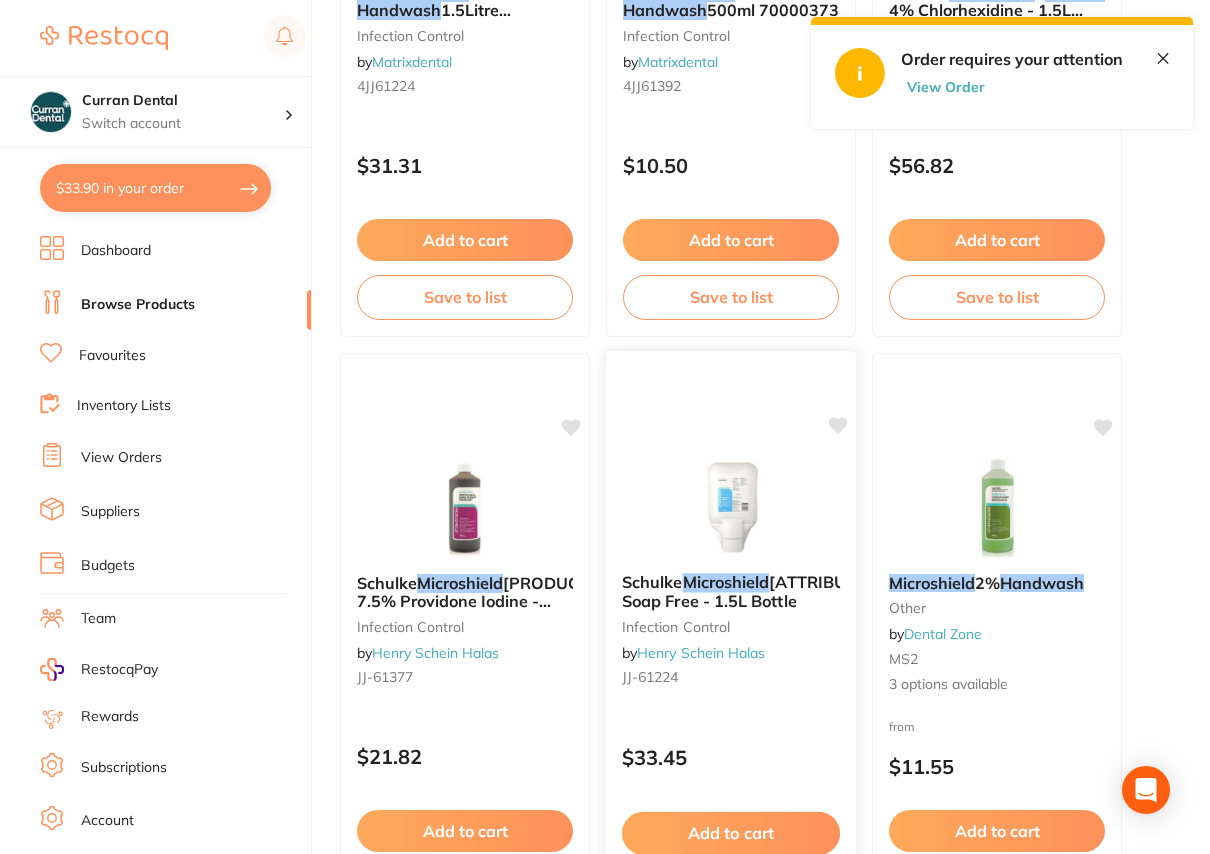 type on "Microshield Handwash" 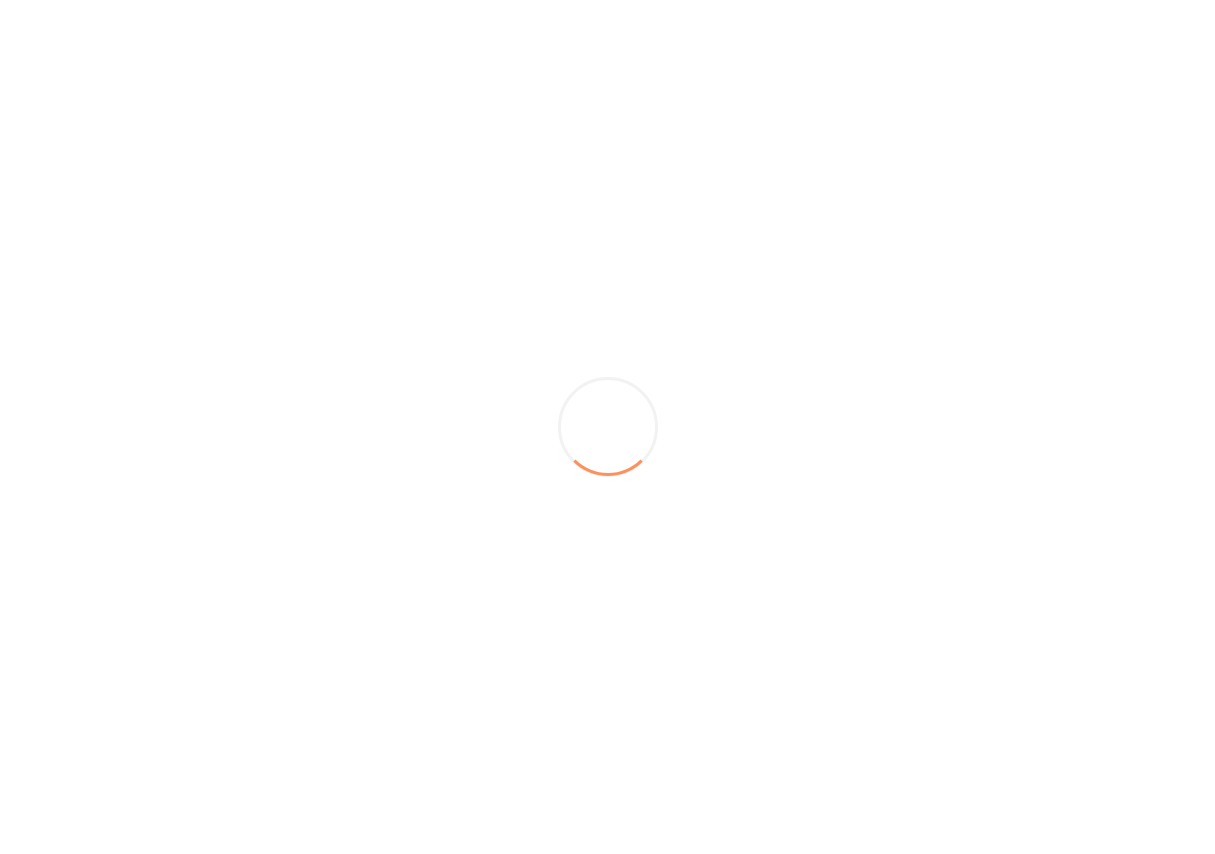scroll, scrollTop: 0, scrollLeft: 0, axis: both 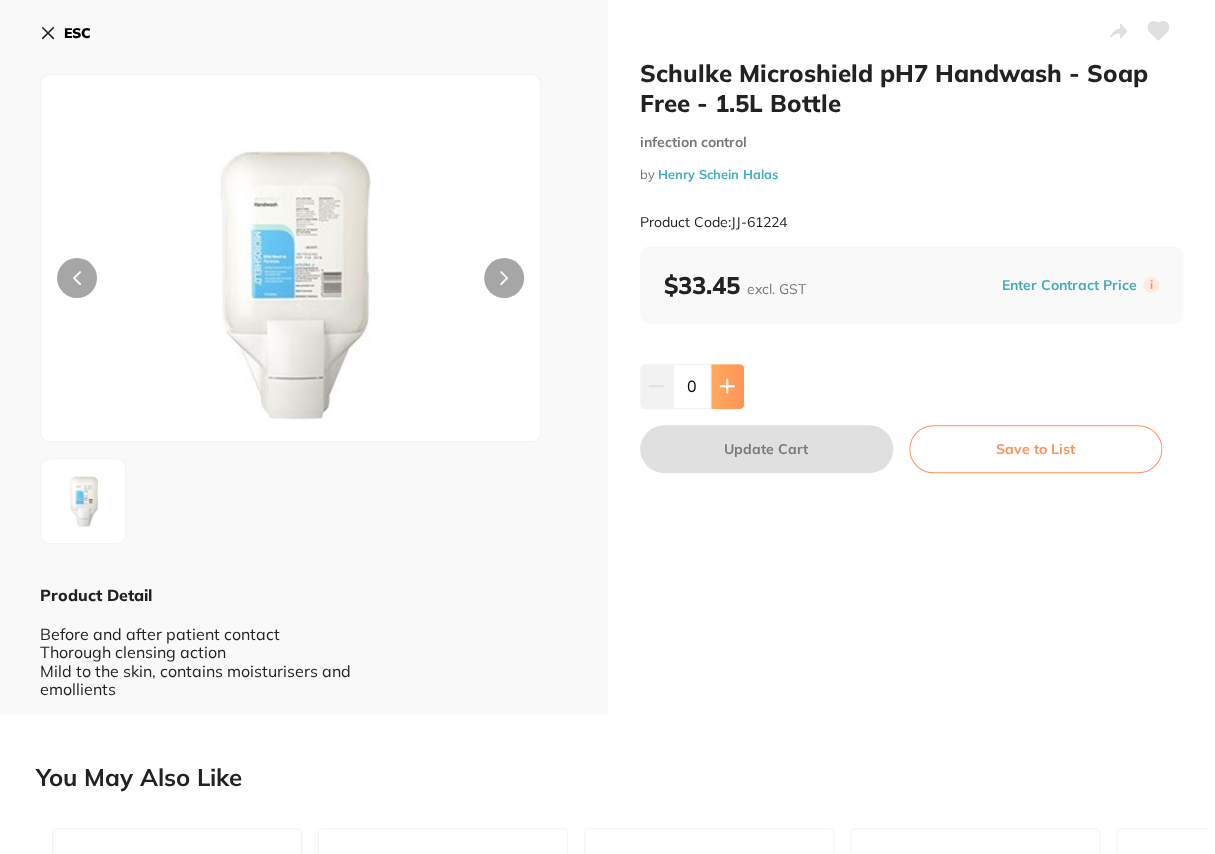 click at bounding box center [727, 386] 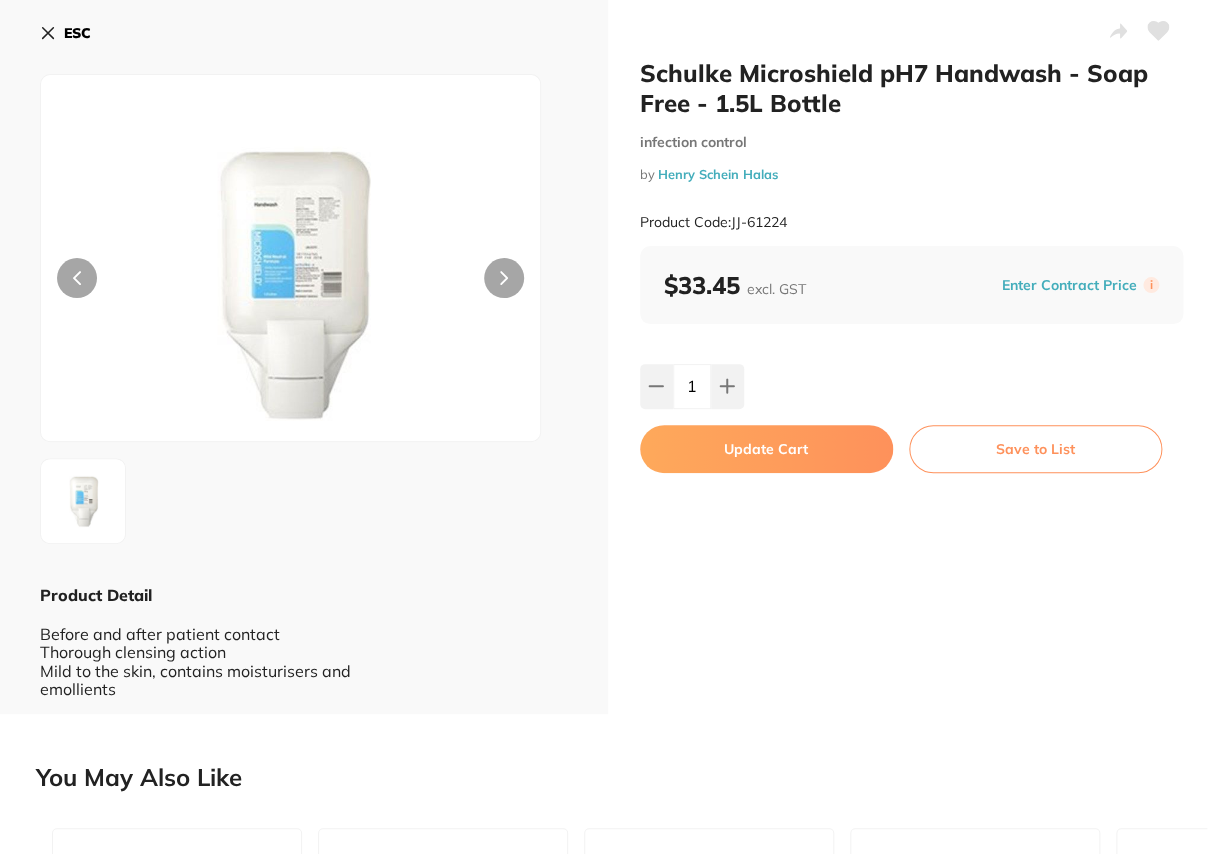 click on "Update Cart" at bounding box center (766, 449) 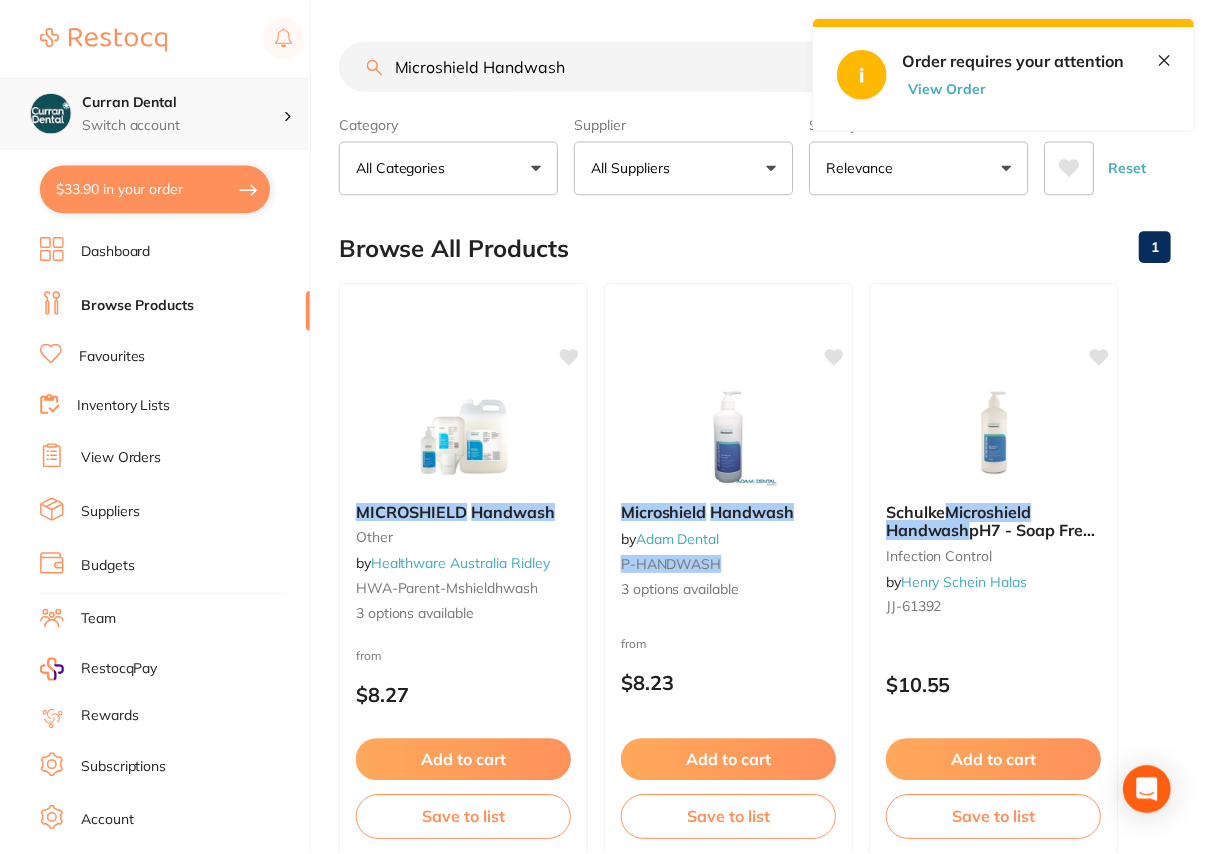 scroll, scrollTop: 3545, scrollLeft: 0, axis: vertical 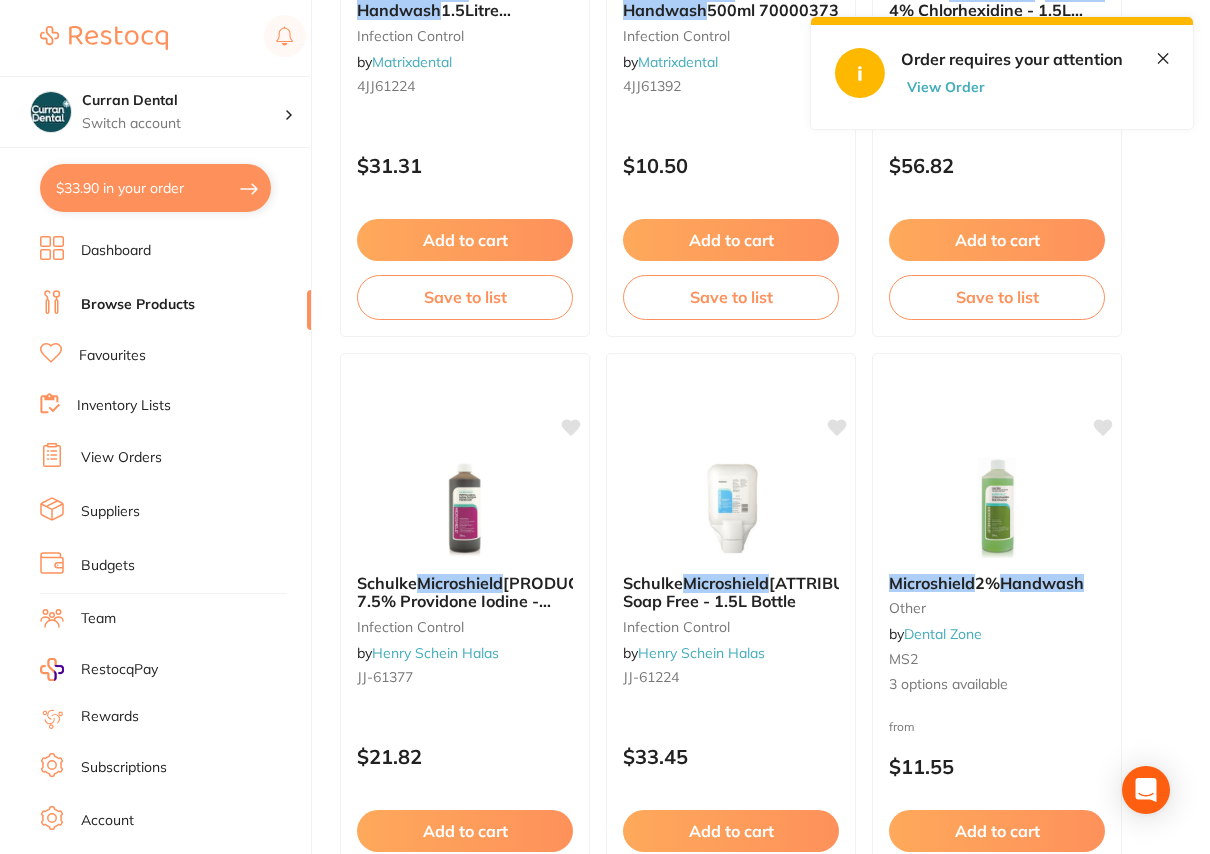 click on "$[PRICE]   in your order" at bounding box center (155, 188) 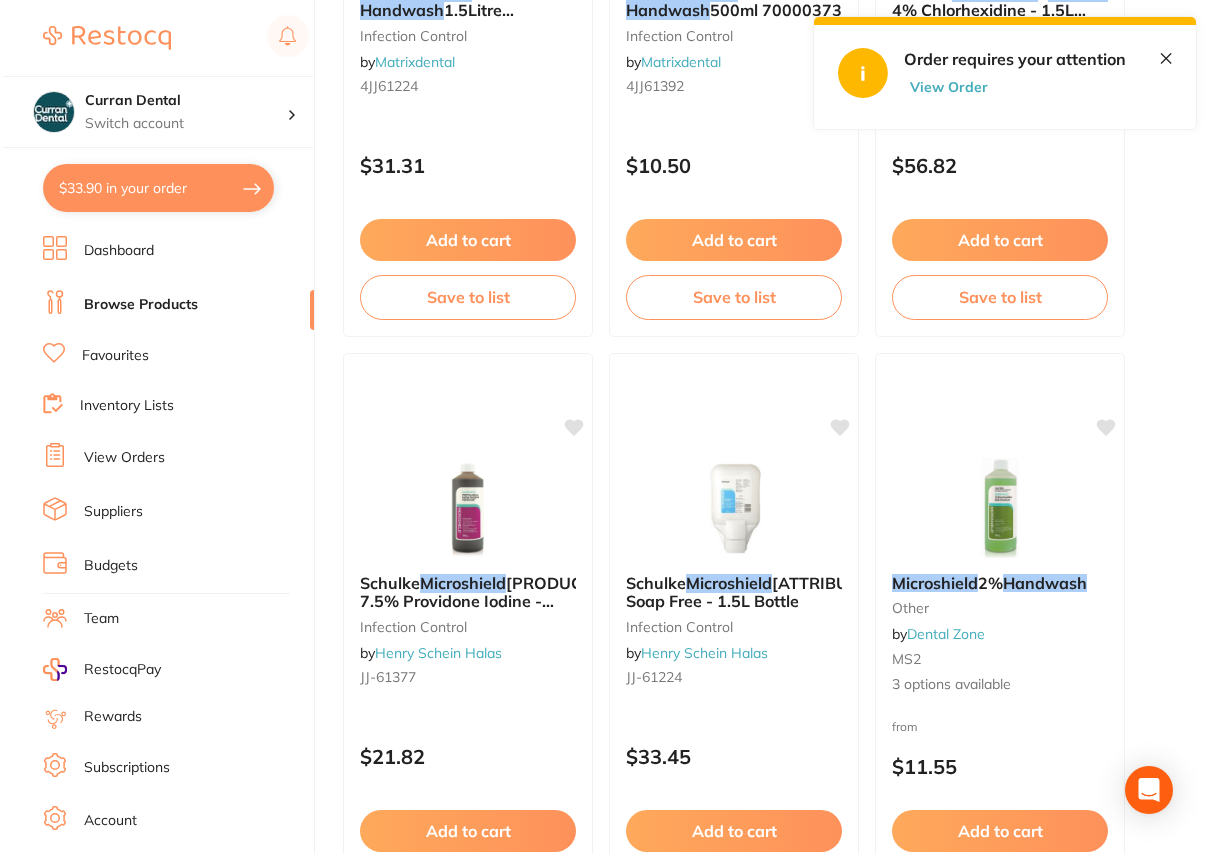 scroll, scrollTop: 0, scrollLeft: 0, axis: both 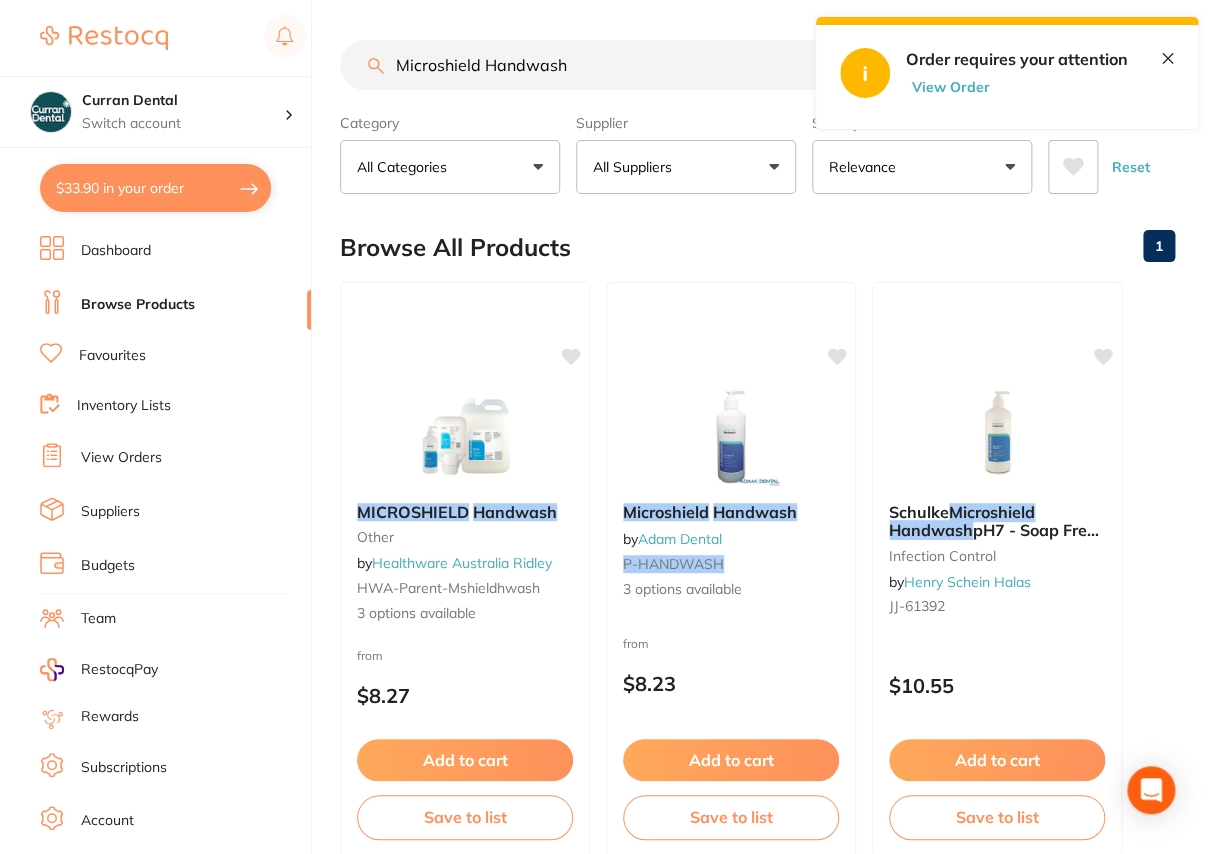 checkbox on "true" 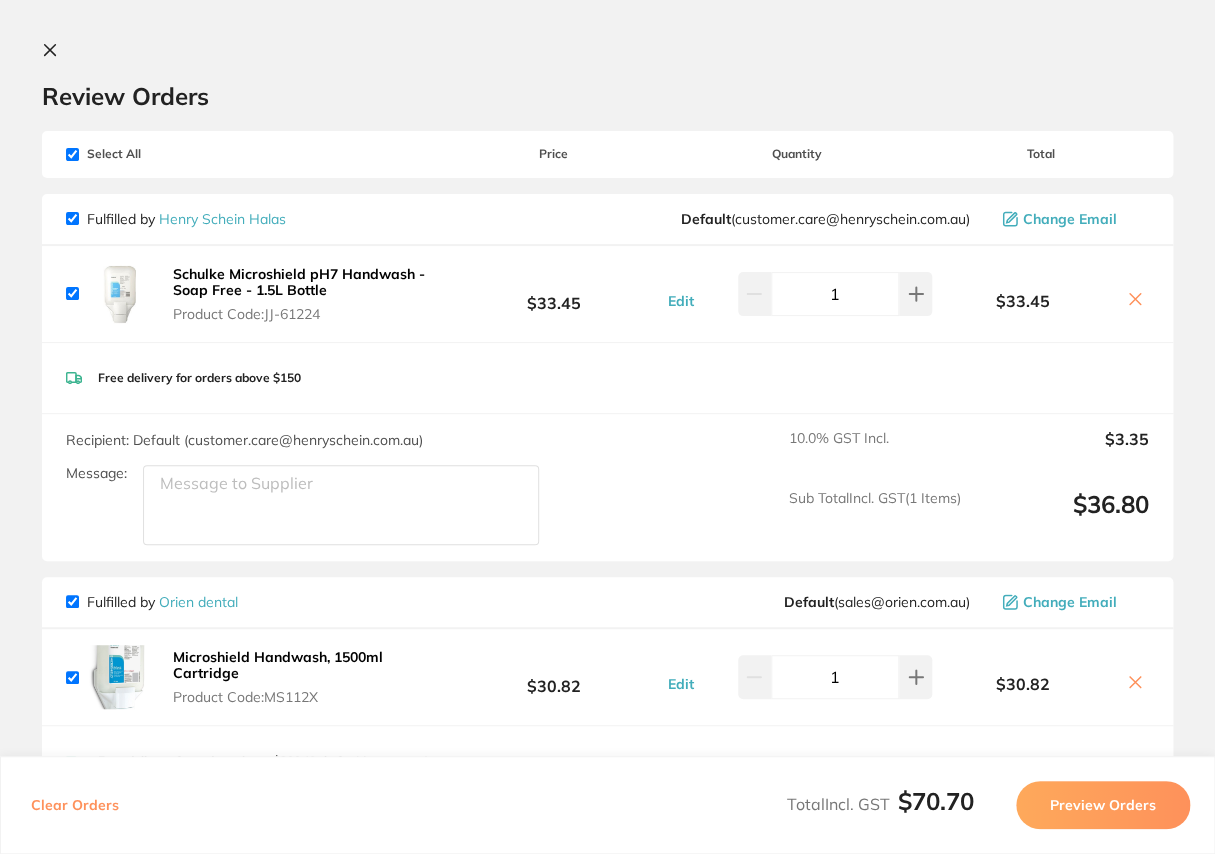 click 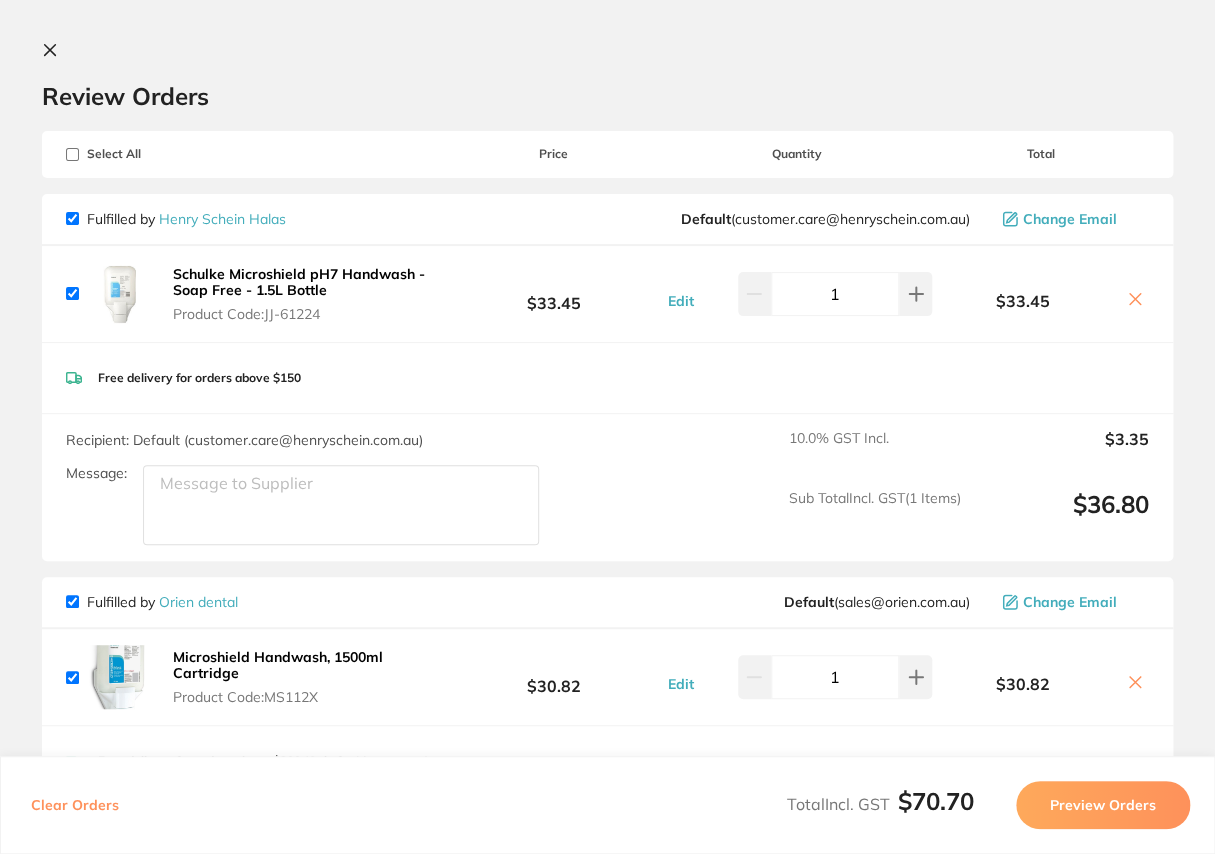 checkbox on "true" 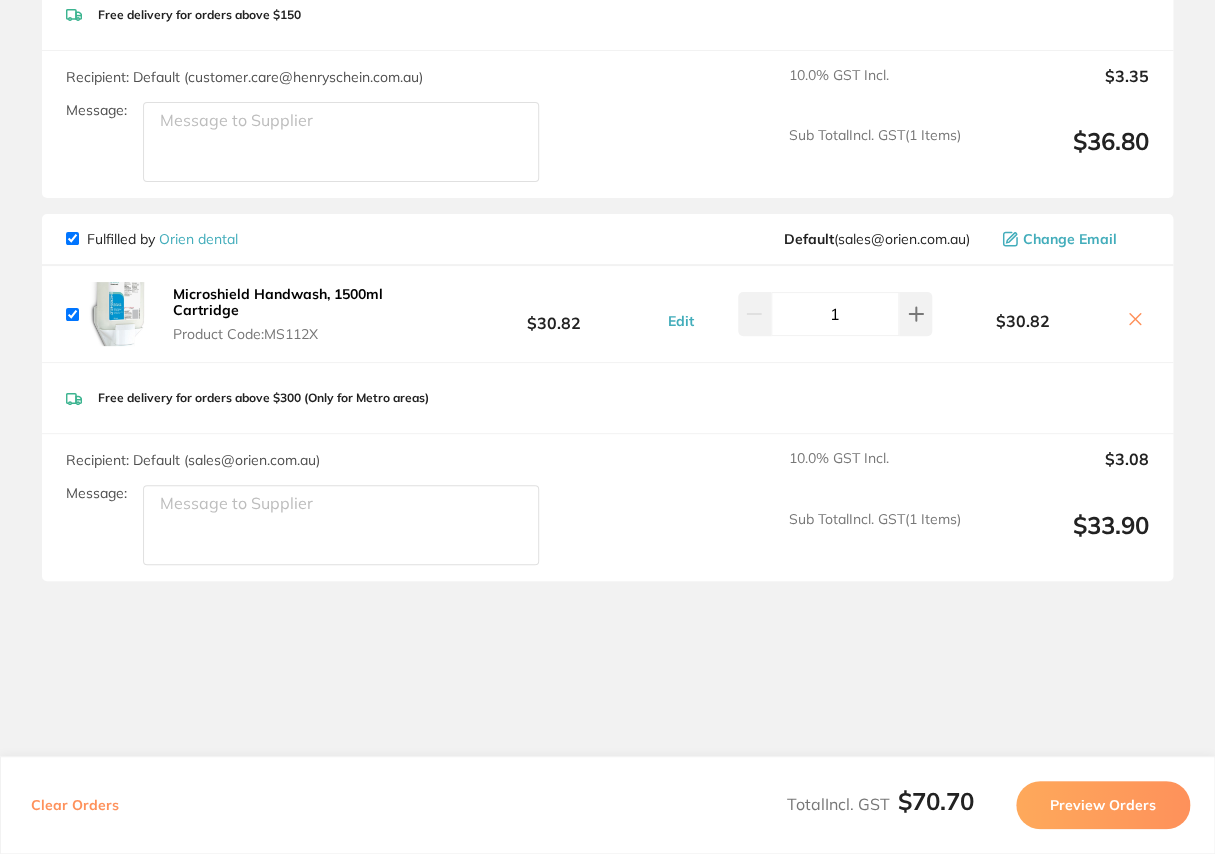 scroll, scrollTop: 0, scrollLeft: 0, axis: both 